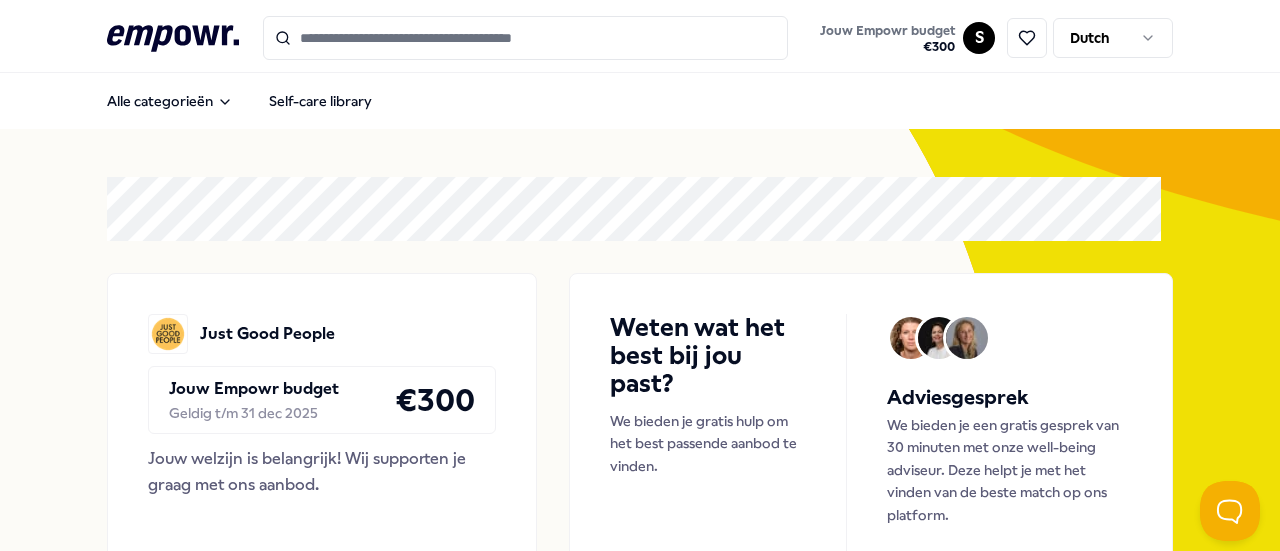 scroll, scrollTop: 0, scrollLeft: 0, axis: both 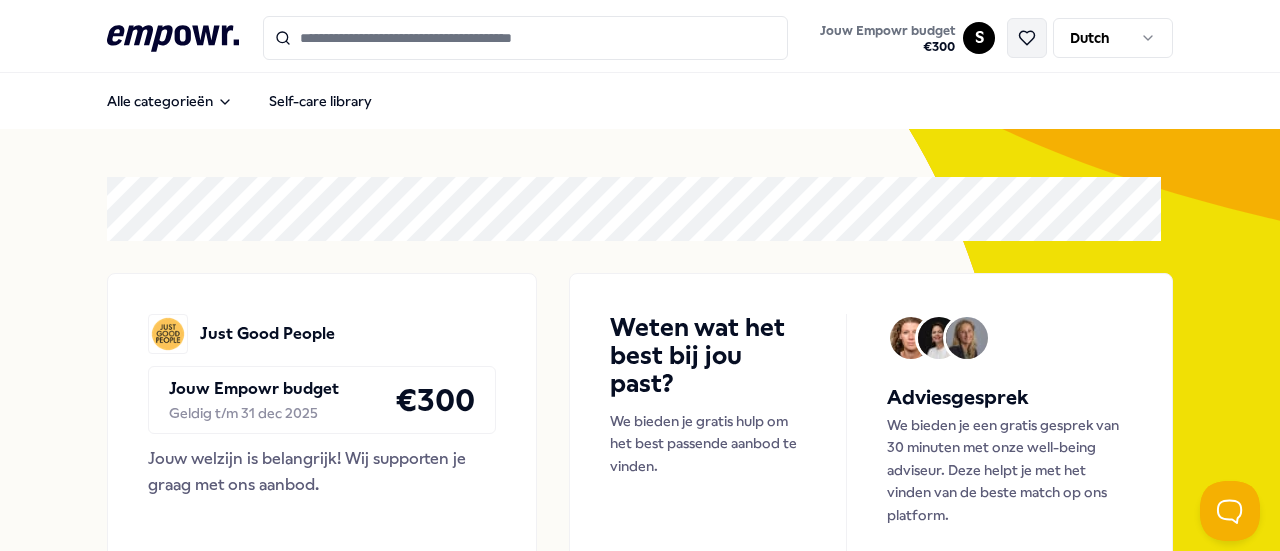 click 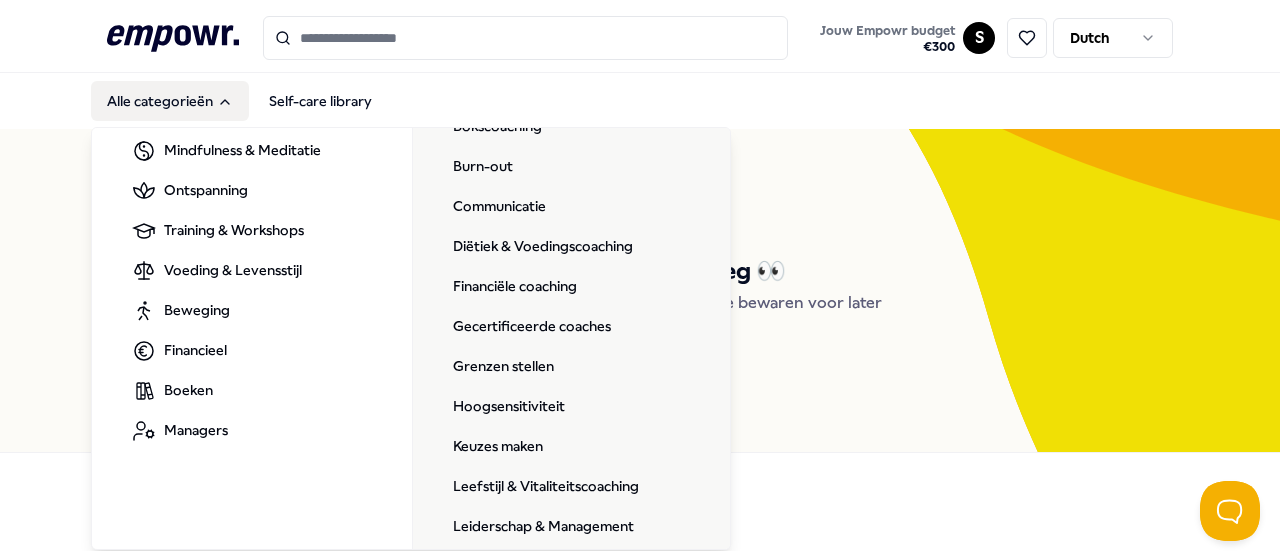 scroll, scrollTop: 200, scrollLeft: 0, axis: vertical 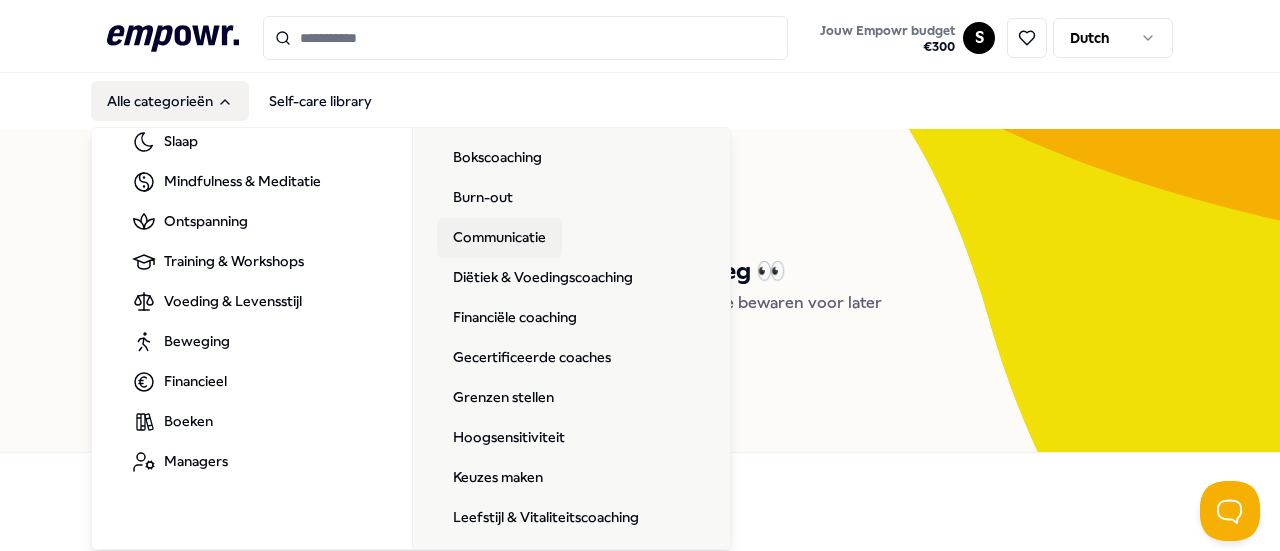 click on "Communicatie" at bounding box center [499, 238] 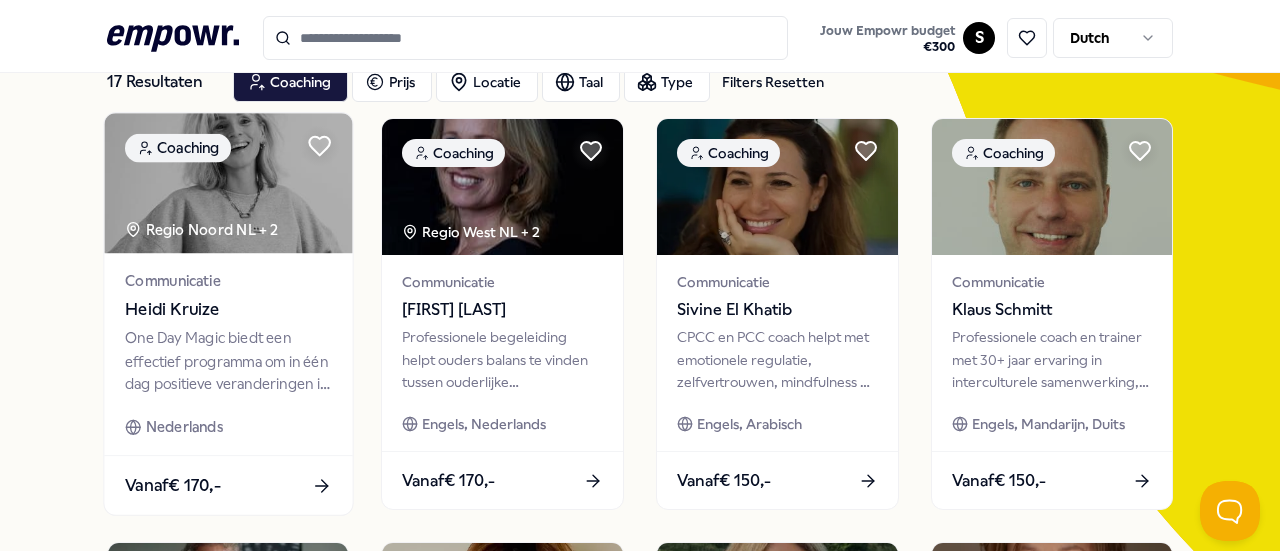 scroll, scrollTop: 100, scrollLeft: 0, axis: vertical 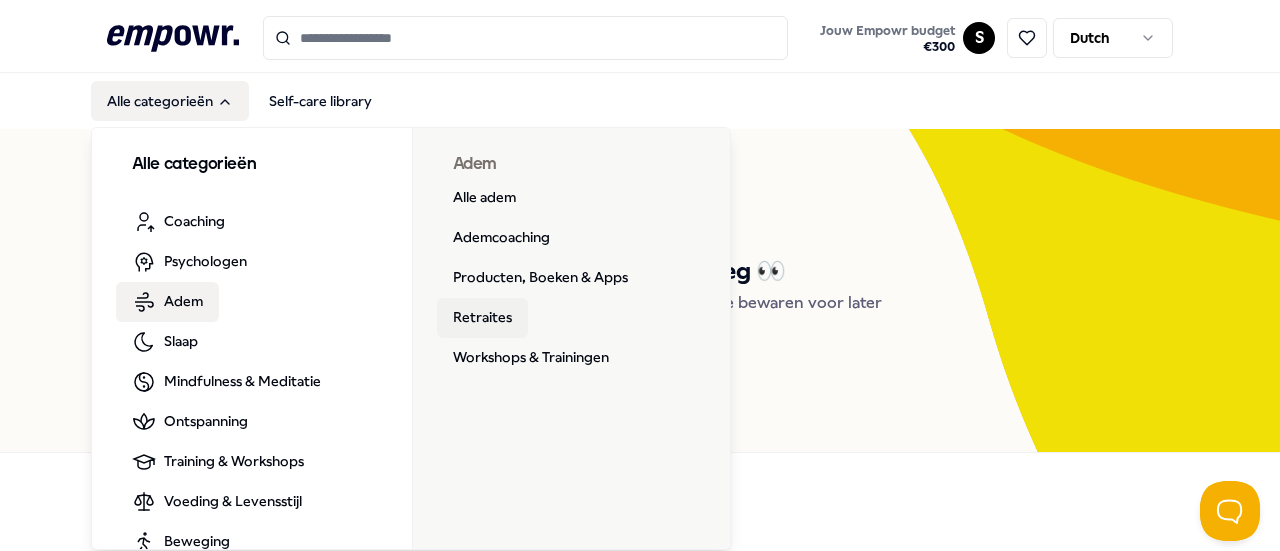 click on "Retraites" at bounding box center (482, 318) 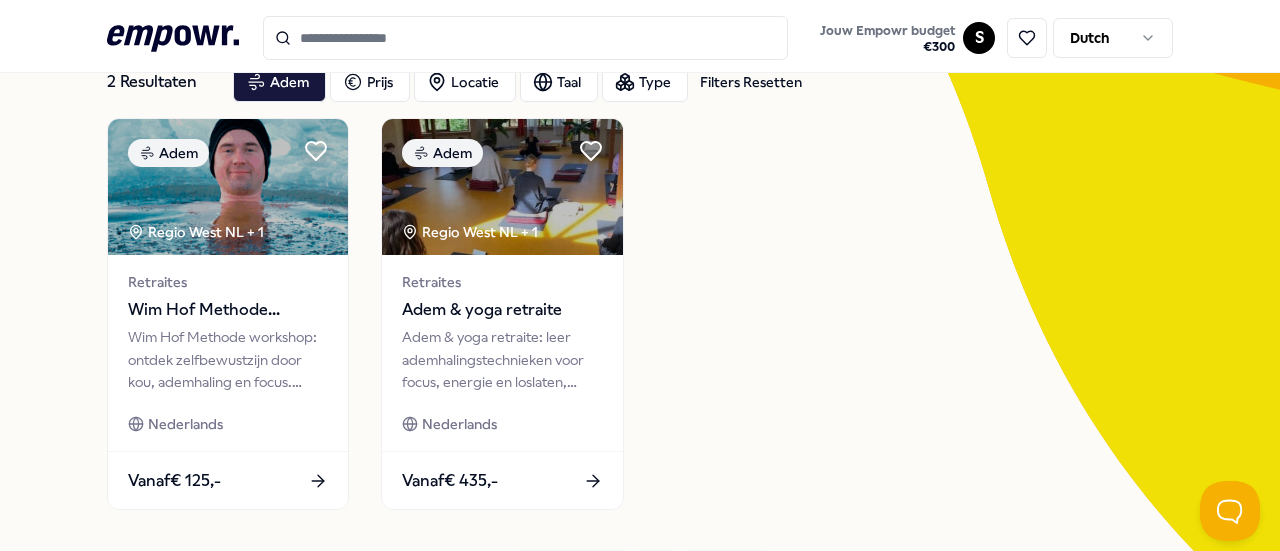 scroll, scrollTop: 100, scrollLeft: 0, axis: vertical 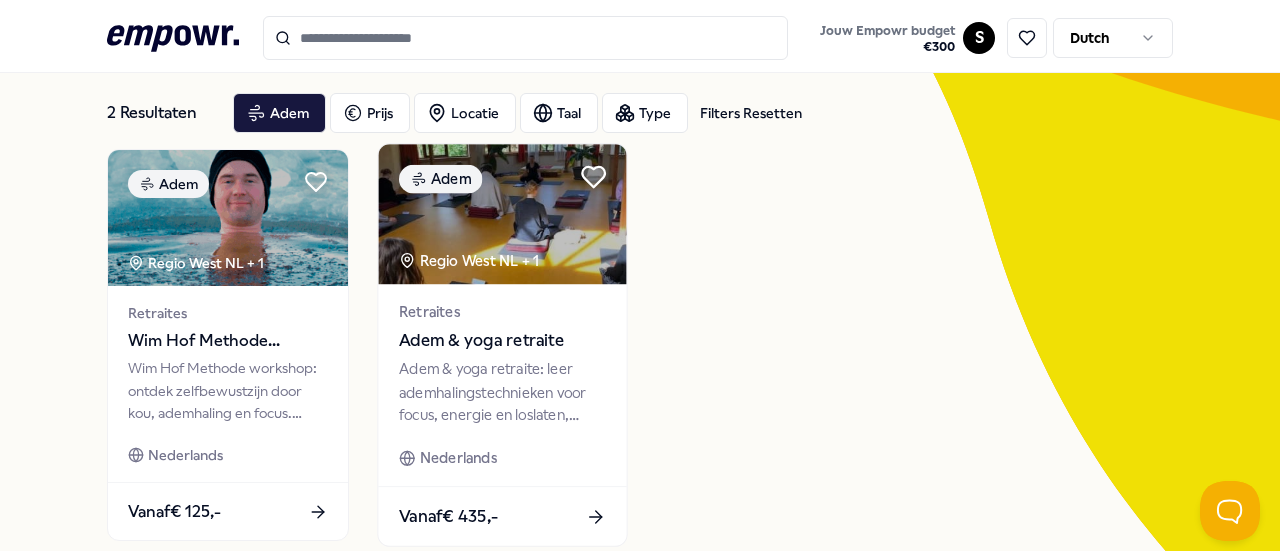 click 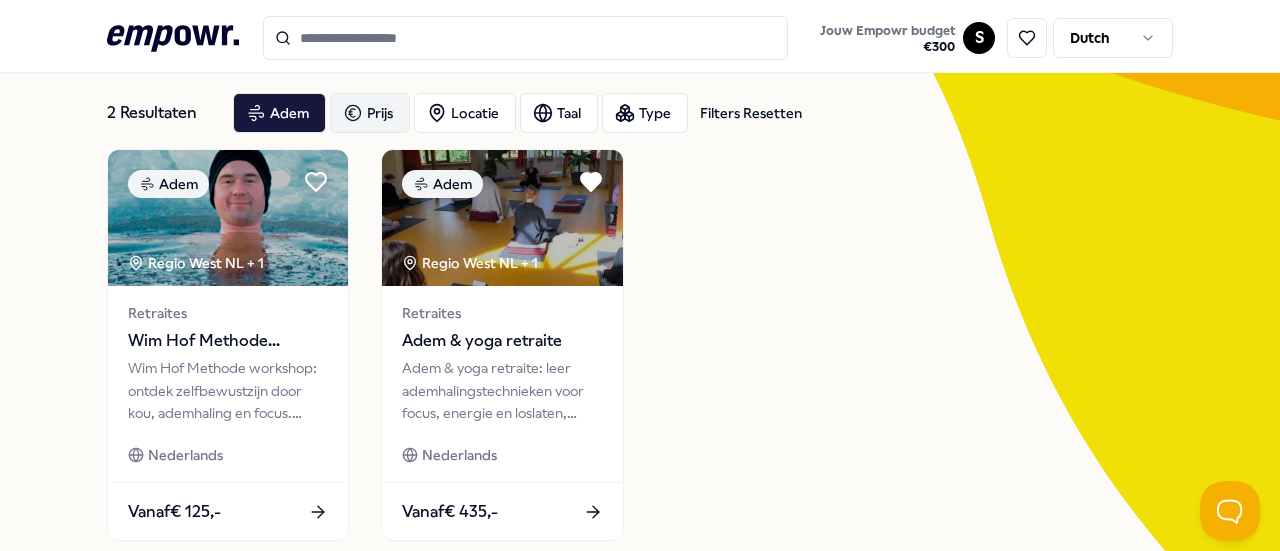 scroll, scrollTop: 0, scrollLeft: 0, axis: both 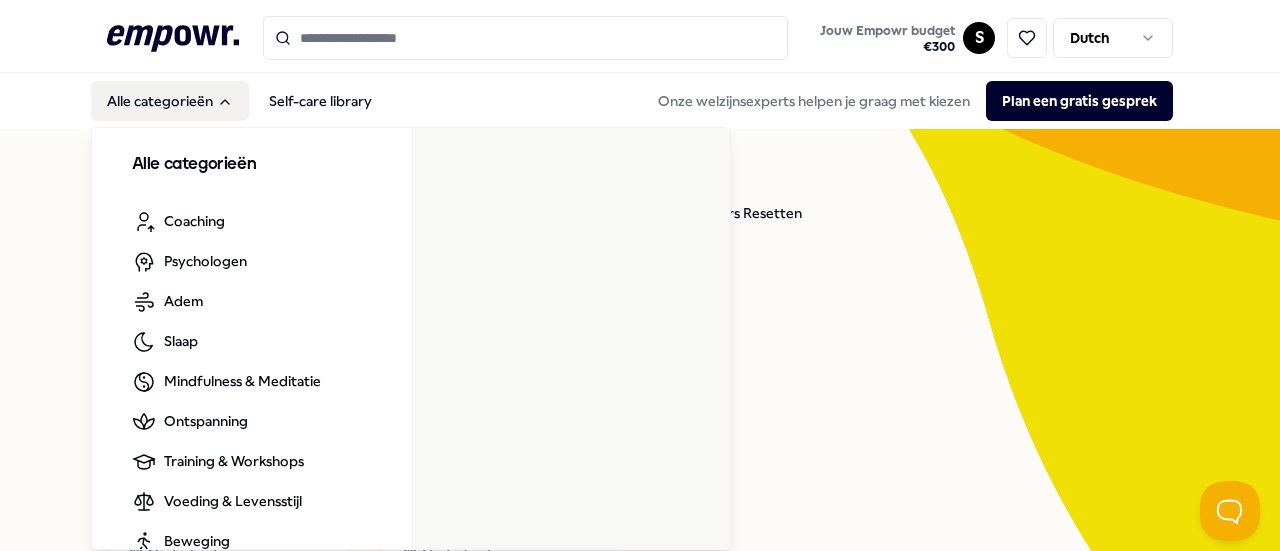 click on "Alle categorieën" at bounding box center [170, 101] 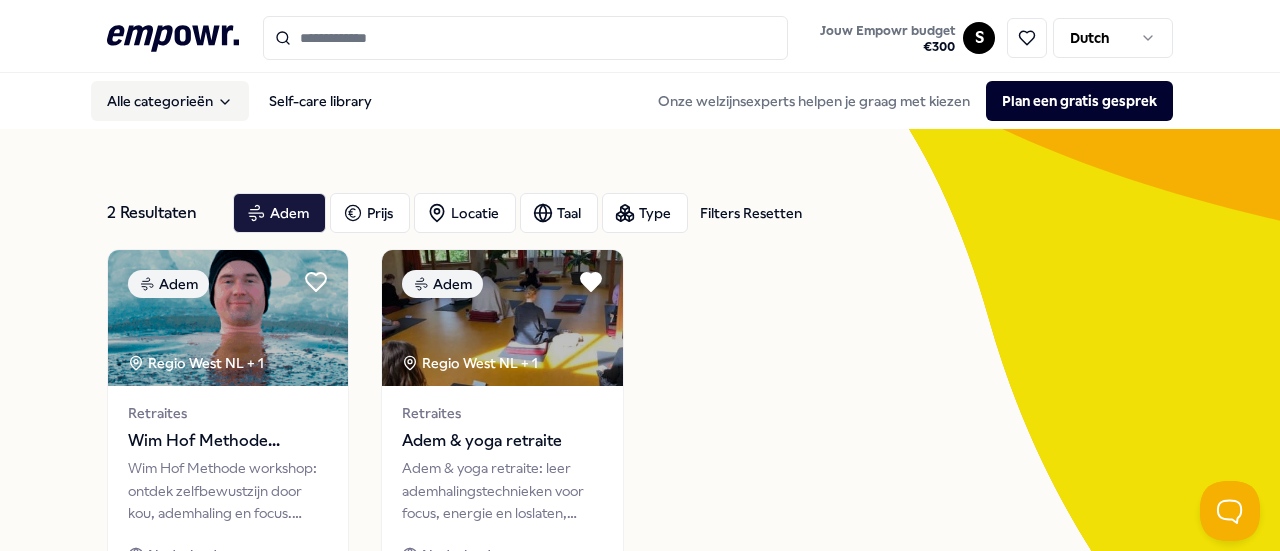 click on "Alle categorieën" at bounding box center [170, 101] 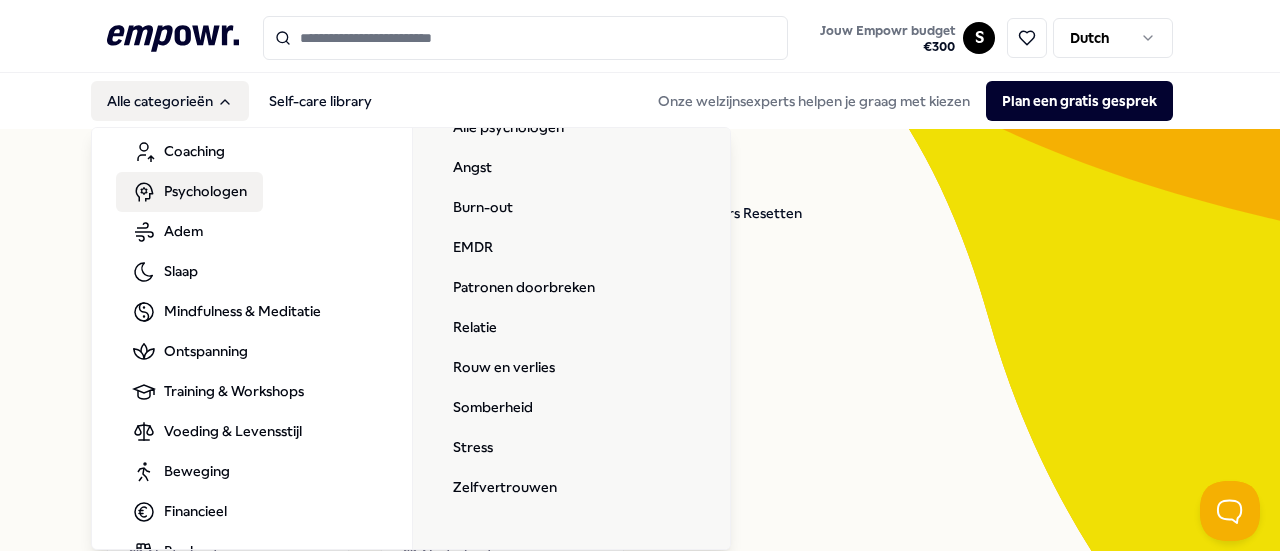 scroll, scrollTop: 100, scrollLeft: 0, axis: vertical 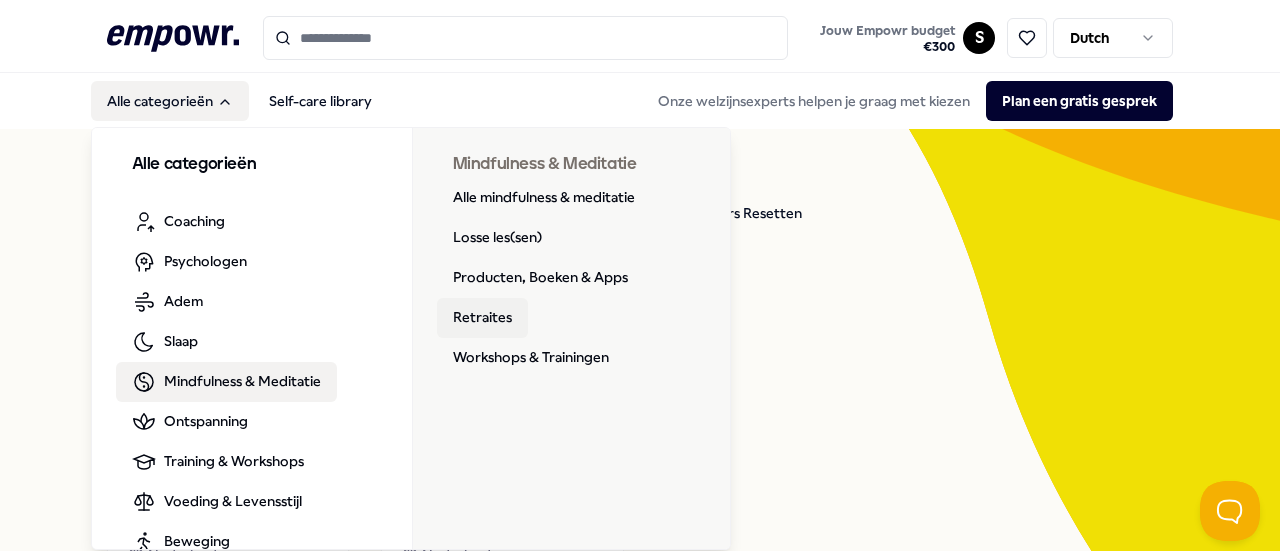 click on "Retraites" at bounding box center [482, 318] 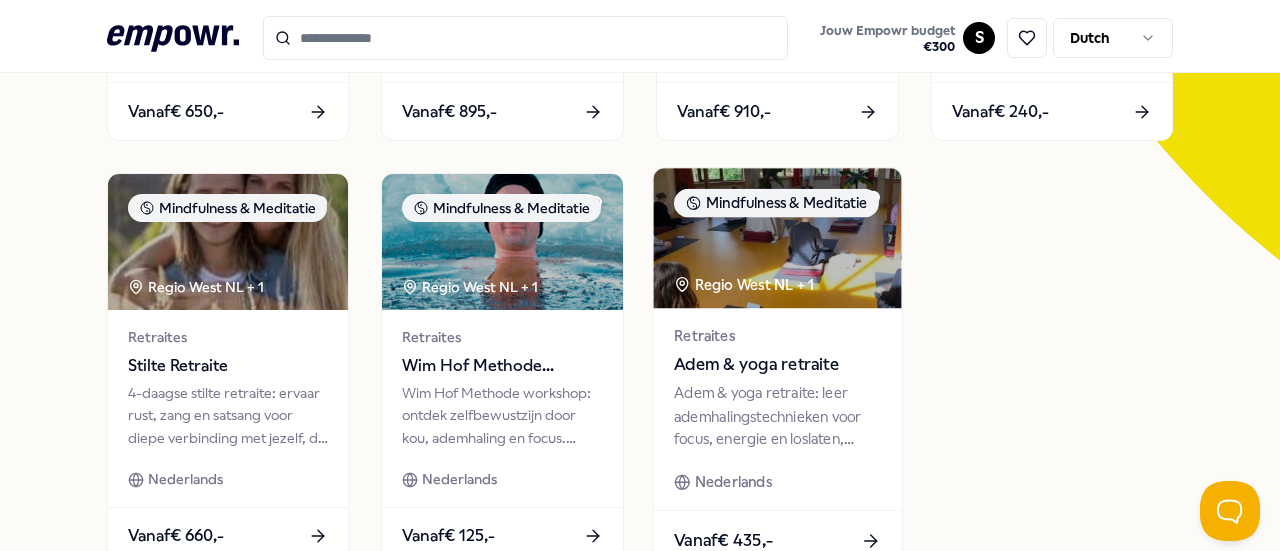 scroll, scrollTop: 600, scrollLeft: 0, axis: vertical 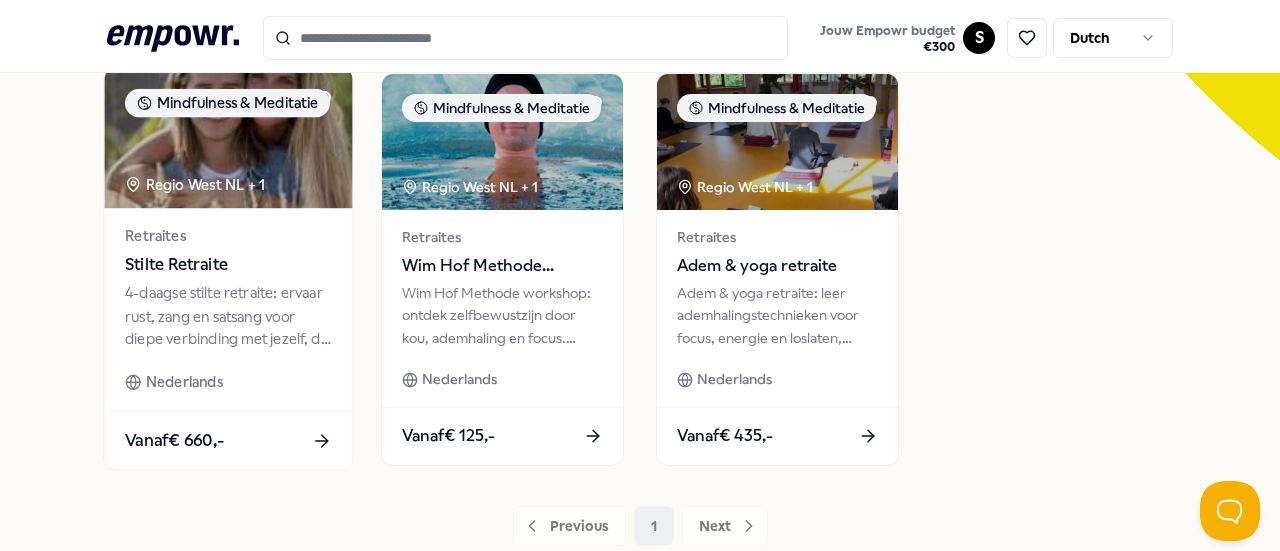 click on "4-daagse stilte retraite: ervaar rust, zang en satsang voor diepe verbinding met
jezelf, de natuur en het hier en nu." at bounding box center (228, 316) 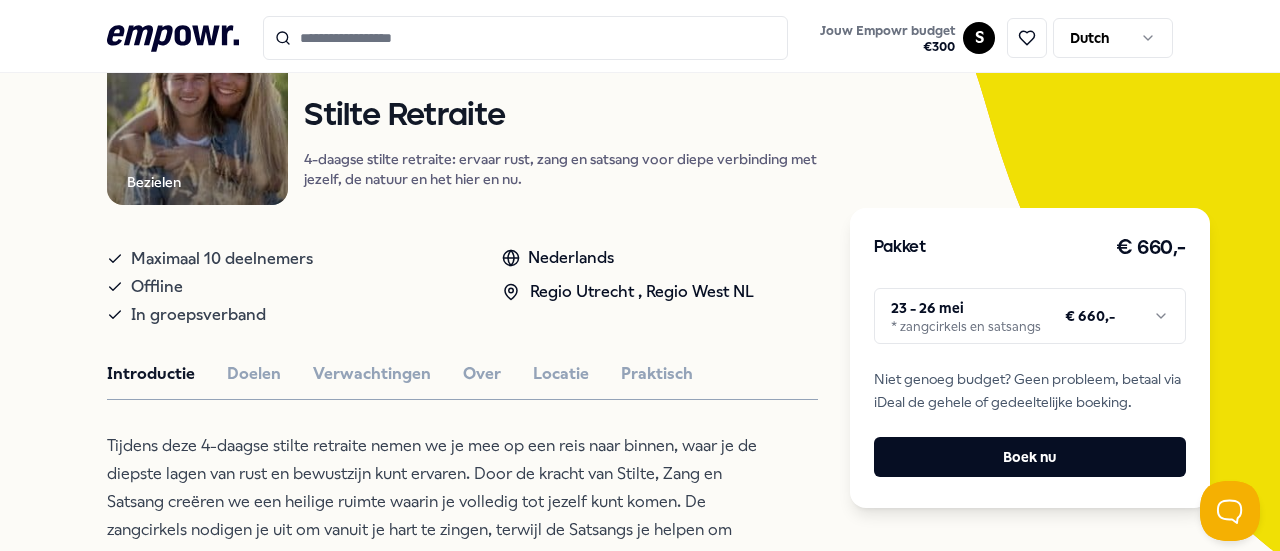 scroll, scrollTop: 229, scrollLeft: 0, axis: vertical 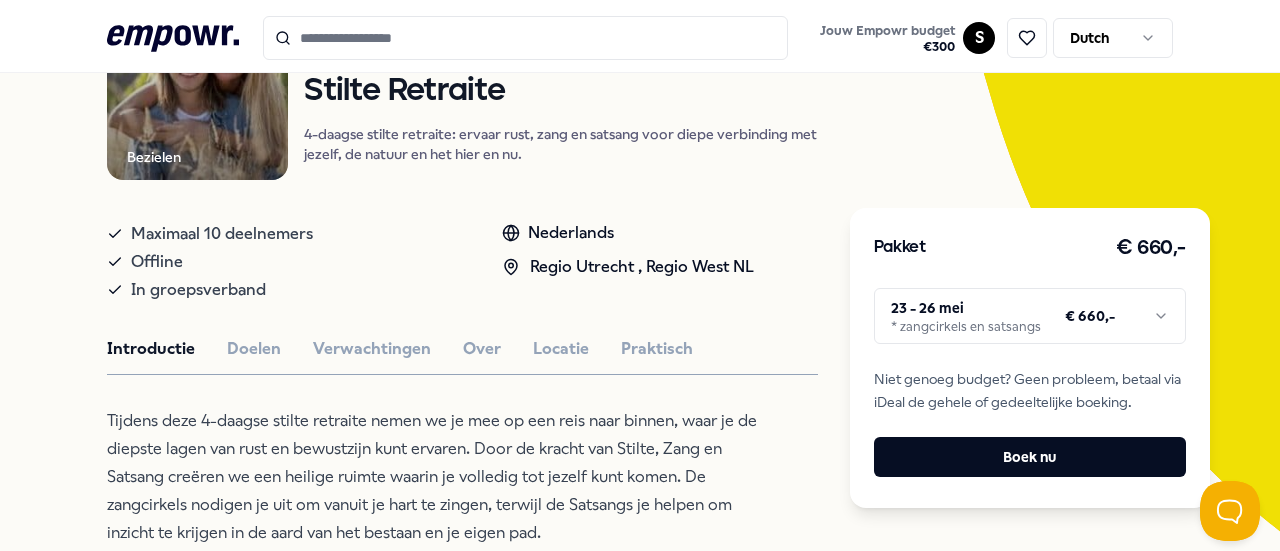 click on "Jouw Empowr budget € 300 S Dutch Alle categorieën Self-care library Terug Bezielen Mindfulness & Meditatie Stilte Retraite 4-daagse stilte retraite: ervaar rust, zang en satsang voor diepe verbinding met jezelf, de natuur en het hier en nu. Maximaal 10 deelnemers Offline In groepsverband Nederlands Regio [CITY] , Regio West [STATE] Introductie Doelen Verwachtingen Over Locatie Praktisch Tijdens deze 4-daagse stilte retraite nemen we je mee op een reis naar binnen, waar je de diepste lagen van rust en bewustzijn kunt ervaren. Door de kracht van Stilte, Zang en Satsang creëren we een heilige ruimte waarin je volledig tot jezelf kunt komen. De zangcirkels nodigen je uit om vanuit je hart te zingen, terwijl de Satsangs je helpen om inzicht te krijgen in de aard van het bestaan en je eigen pad. Deze retraite is een combinatie van 2 krachtige elementen. De Stilte én de ‘Sound’; die vanuit de Stilte verschijnt en altijd weer naar haar oorsprong terugkeert. Aanbevolen" at bounding box center (640, 275) 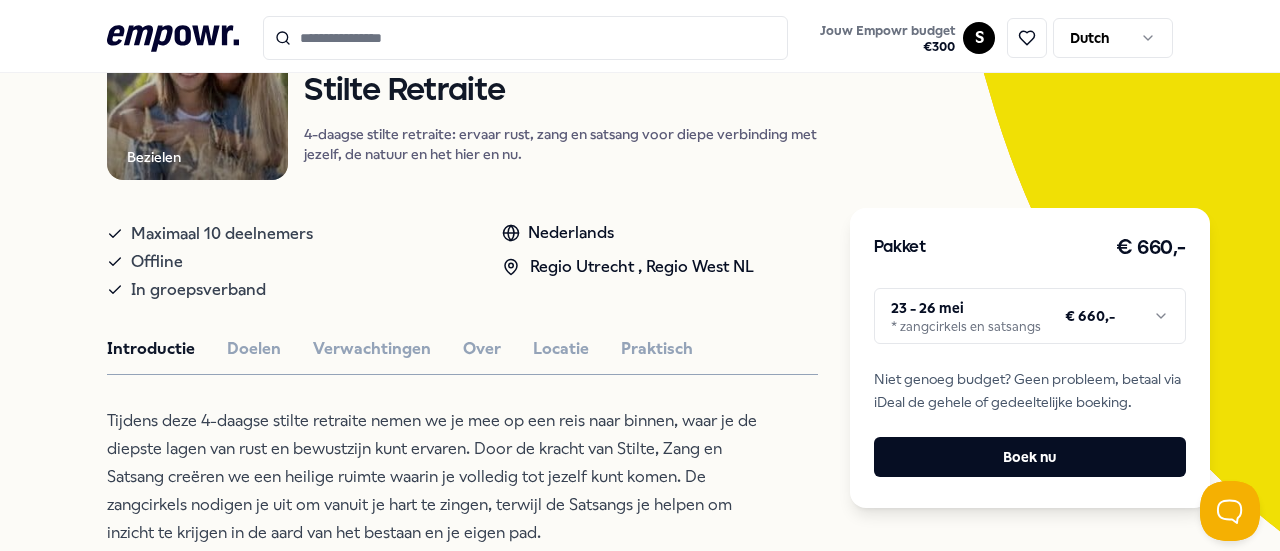 click on "Jouw Empowr budget € 300 S Dutch Alle categorieën Self-care library Terug Bezielen Mindfulness & Meditatie Stilte Retraite 4-daagse stilte retraite: ervaar rust, zang en satsang voor diepe verbinding met jezelf, de natuur en het hier en nu. Maximaal 10 deelnemers Offline In groepsverband Nederlands Regio [CITY] , Regio West [STATE] Introductie Doelen Verwachtingen Over Locatie Praktisch Tijdens deze 4-daagse stilte retraite nemen we je mee op een reis naar binnen, waar je de diepste lagen van rust en bewustzijn kunt ervaren. Door de kracht van Stilte, Zang en Satsang creëren we een heilige ruimte waarin je volledig tot jezelf kunt komen. De zangcirkels nodigen je uit om vanuit je hart te zingen, terwijl de Satsangs je helpen om inzicht te krijgen in de aard van het bestaan en je eigen pad. Deze retraite is een combinatie van 2 krachtige elementen. De Stilte én de ‘Sound’; die vanuit de Stilte verschijnt en altijd weer naar haar oorsprong terugkeert. Aanbevolen" at bounding box center (640, 275) 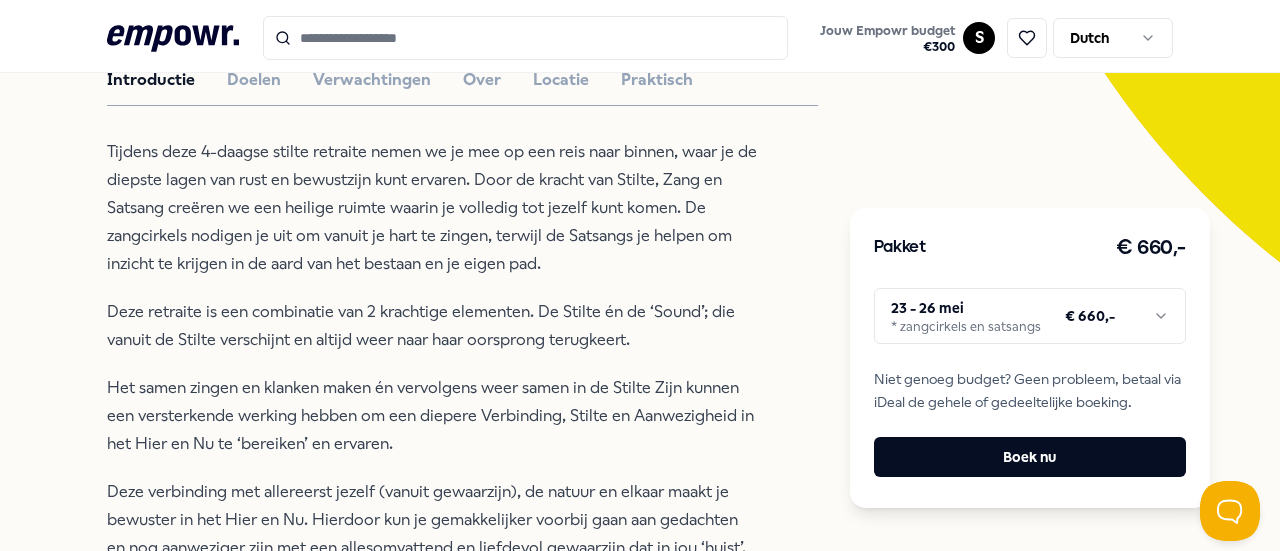 scroll, scrollTop: 529, scrollLeft: 0, axis: vertical 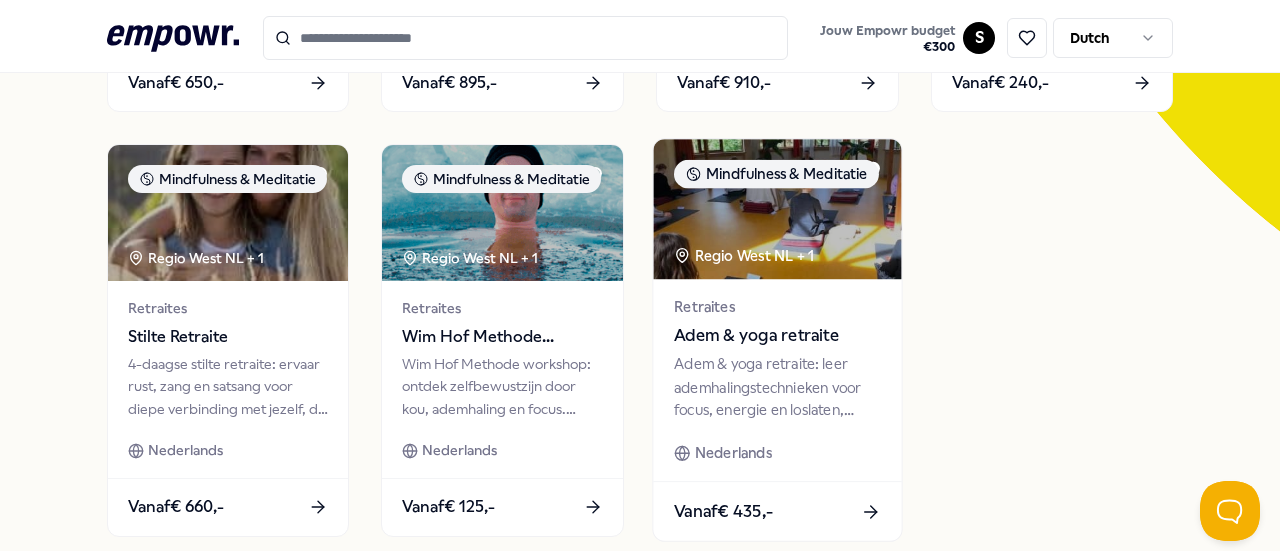 click on "Adem & yoga retraite" at bounding box center (777, 336) 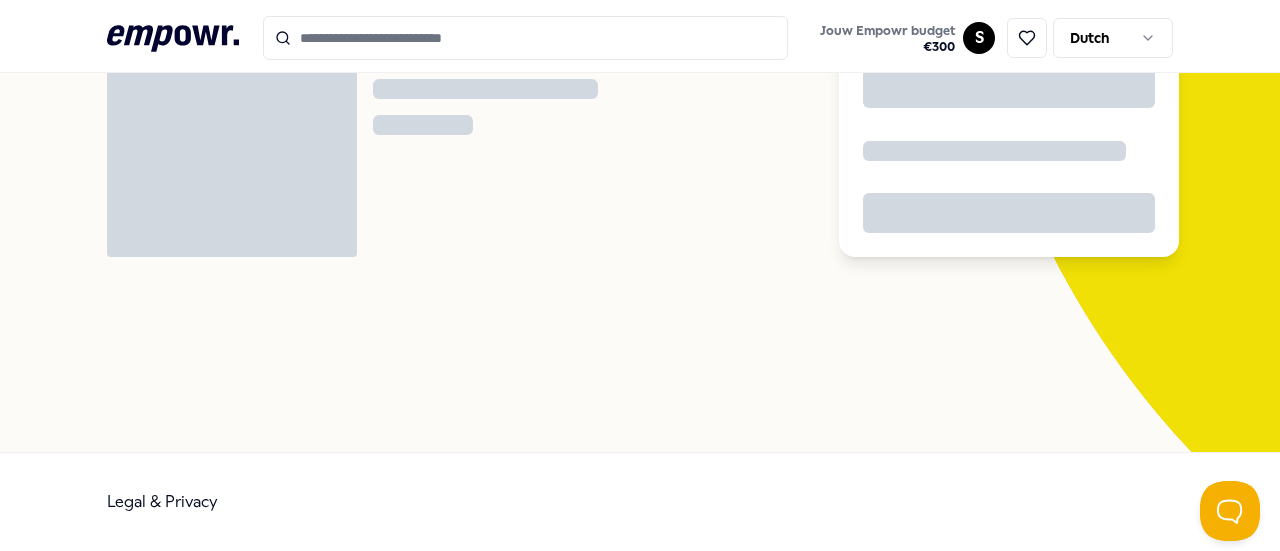 scroll, scrollTop: 129, scrollLeft: 0, axis: vertical 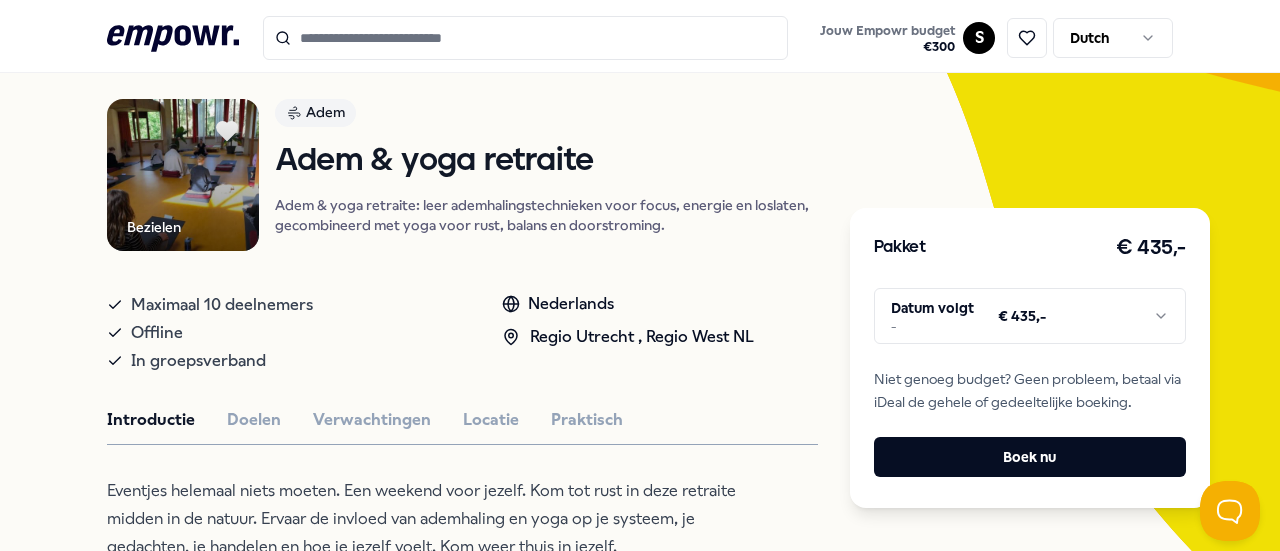 click on "Jouw Empowr budget € 300 S Dutch Alle categorieën Self-care library Terug Bezielen Adem Adem & yoga retraite Adem & yoga retraite: leer ademhalingstechnieken voor focus, energie en loslaten, gecombineerd met yoga voor rust, balans en doorstroming. Maximaal 10 deelnemers Offline In groepsverband Nederlands Regio [CITY] , Regio West [STATE] Introductie Doelen Verwachtingen Locatie Praktisch Eventjes helemaal niets moeten. Een weekend voor jezelf. Kom tot rust in deze retraite midden in de natuur. Ervaar de invloed van ademhaling en yoga op je systeem, je gedachten, je handelen en hoe je jezelf voelt. Kom weer thuis in jezelf. Voel de levensenergie en kracht vanuit rust en ontspanning weer door je heen stromen. Aanbevolen Coaching Regio West [STATE]  + 1 Grenzen stellen [FIRST] [LAST] Zwangerschaps- ouderschapscoaching, bevallingsverwerking, trauma, (prik)angst & stresscoaching. Engels, Nederlands Vanaf € 135,- Coaching Regio West [STATE]  + 1 [FIRST] [LAST] Engels  -" at bounding box center (640, 275) 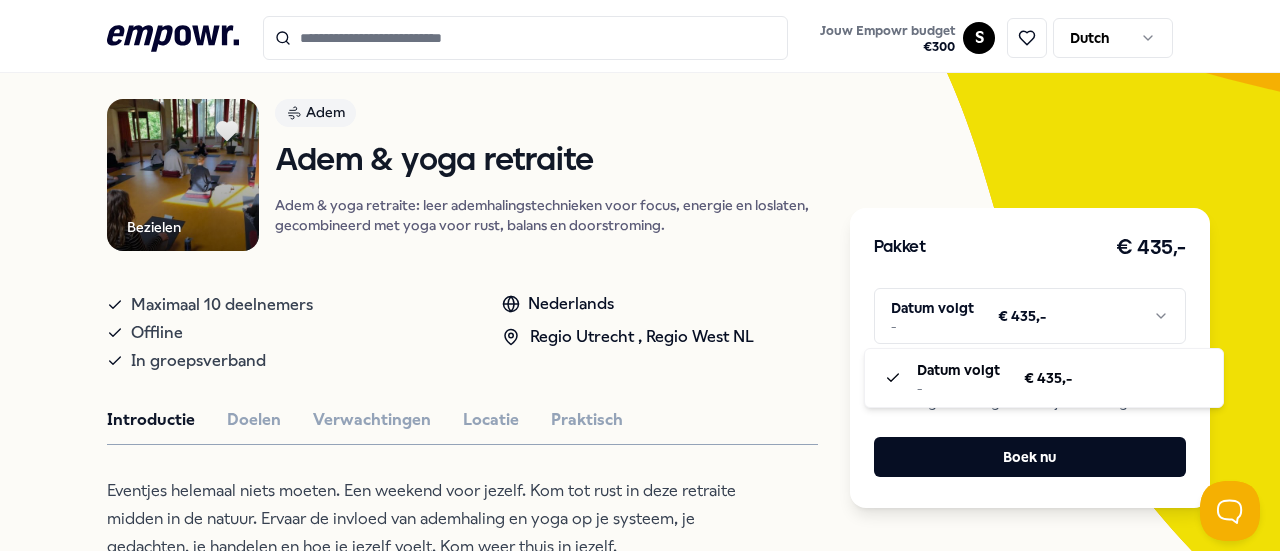 click on "Jouw Empowr budget € 300 S Dutch Alle categorieën Self-care library Terug Bezielen Adem Adem & yoga retraite Adem & yoga retraite: leer ademhalingstechnieken voor focus, energie en loslaten, gecombineerd met yoga voor rust, balans en doorstroming. Maximaal 10 deelnemers Offline In groepsverband Nederlands Regio [CITY] , Regio West [STATE] Introductie Doelen Verwachtingen Locatie Praktisch Eventjes helemaal niets moeten. Een weekend voor jezelf. Kom tot rust in deze retraite midden in de natuur. Ervaar de invloed van ademhaling en yoga op je systeem, je gedachten, je handelen en hoe je jezelf voelt. Kom weer thuis in jezelf. Voel de levensenergie en kracht vanuit rust en ontspanning weer door je heen stromen. Aanbevolen Coaching Regio West [STATE]  + 1 Grenzen stellen [FIRST] [LAST] Zwangerschaps- ouderschapscoaching, bevallingsverwerking, trauma, (prik)angst & stresscoaching. Engels, Nederlands Vanaf € 135,- Coaching Regio West [STATE]  + 1 [FIRST] [LAST] Engels  -" at bounding box center (640, 275) 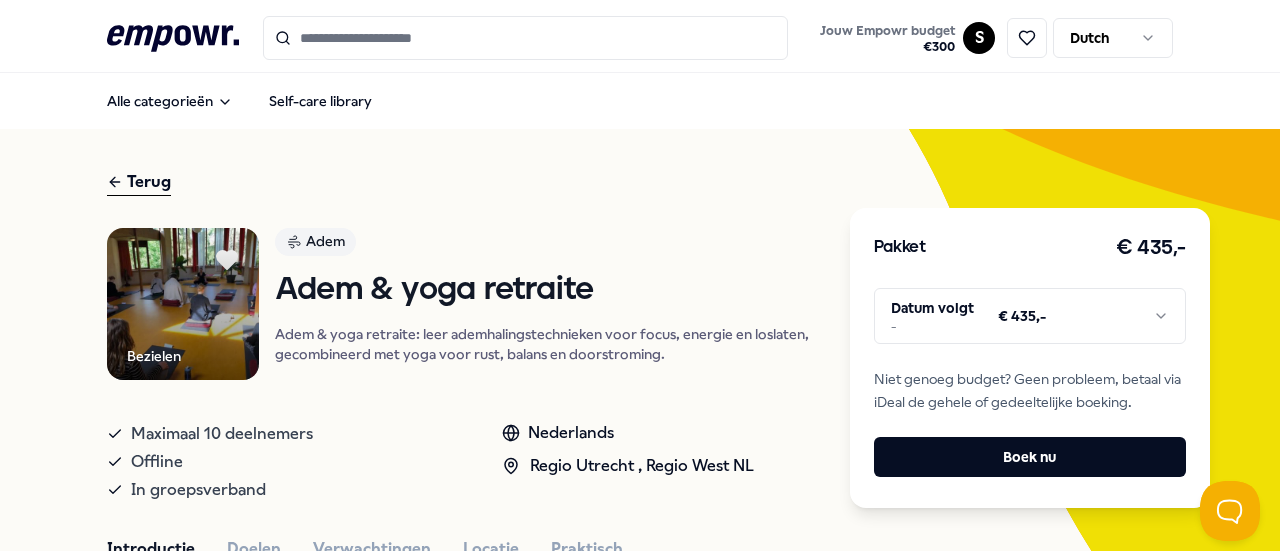scroll, scrollTop: 0, scrollLeft: 0, axis: both 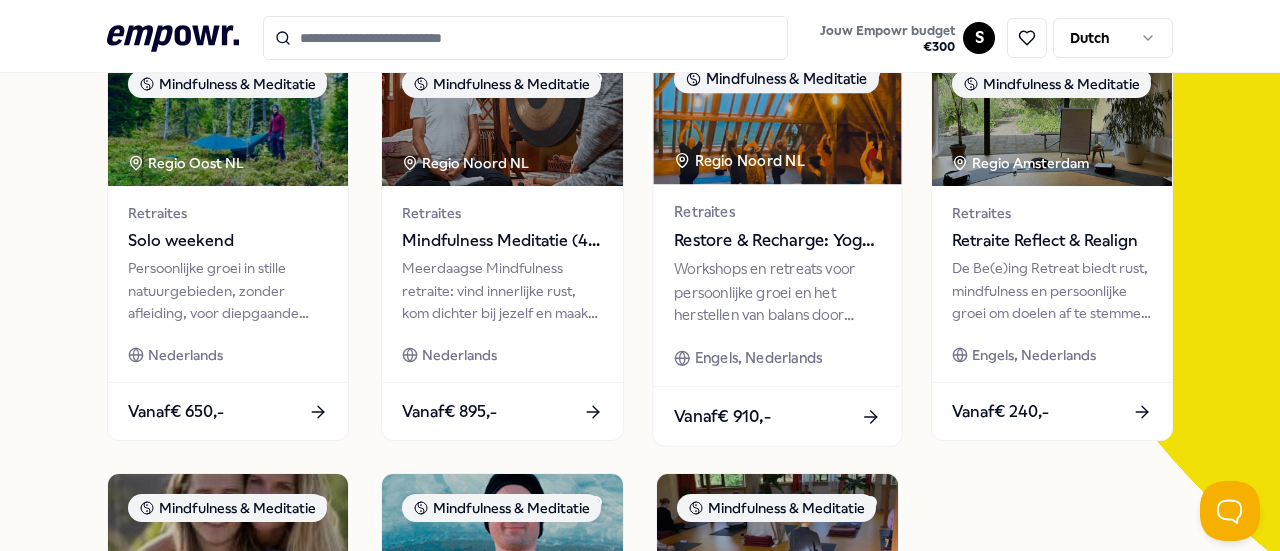 click on "Restore & Recharge: Yoga & Meditatie" at bounding box center [777, 241] 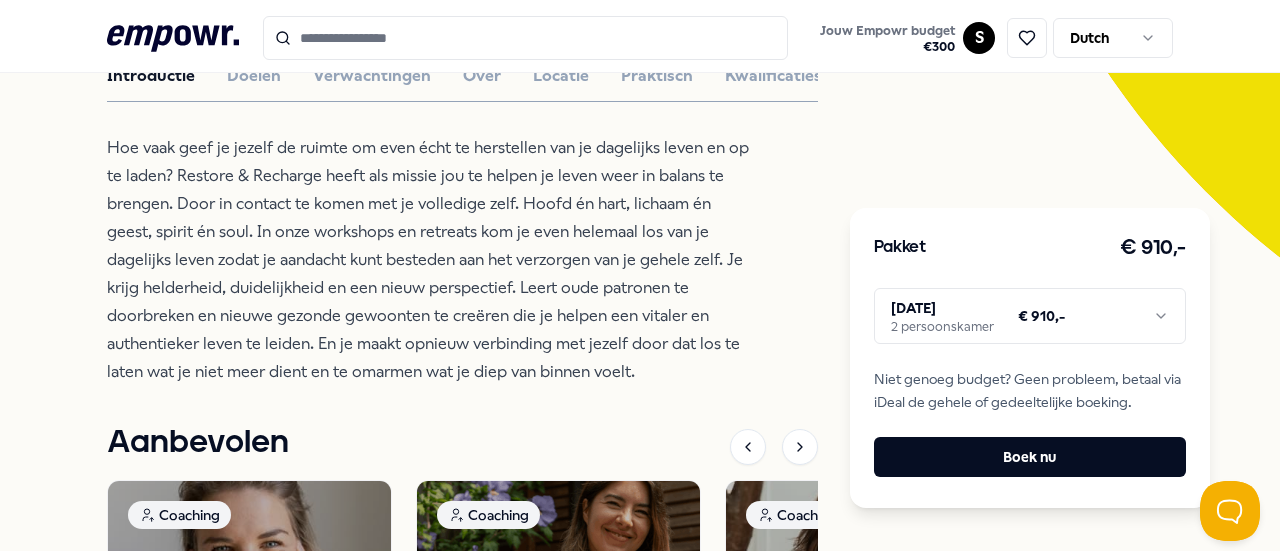 scroll, scrollTop: 529, scrollLeft: 0, axis: vertical 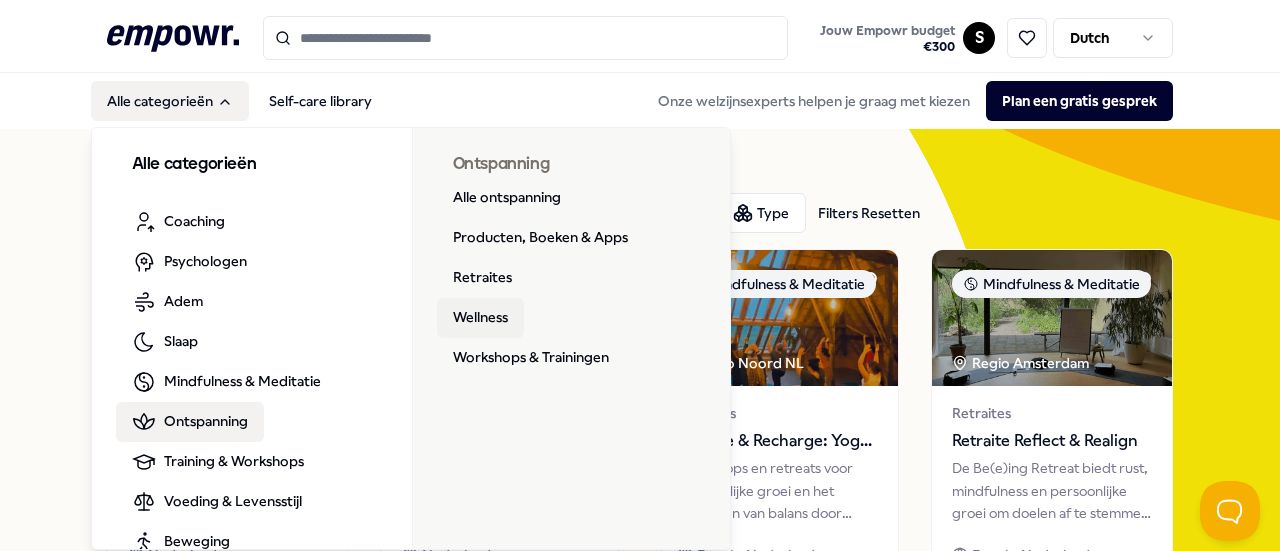 click on "Wellness" at bounding box center [480, 318] 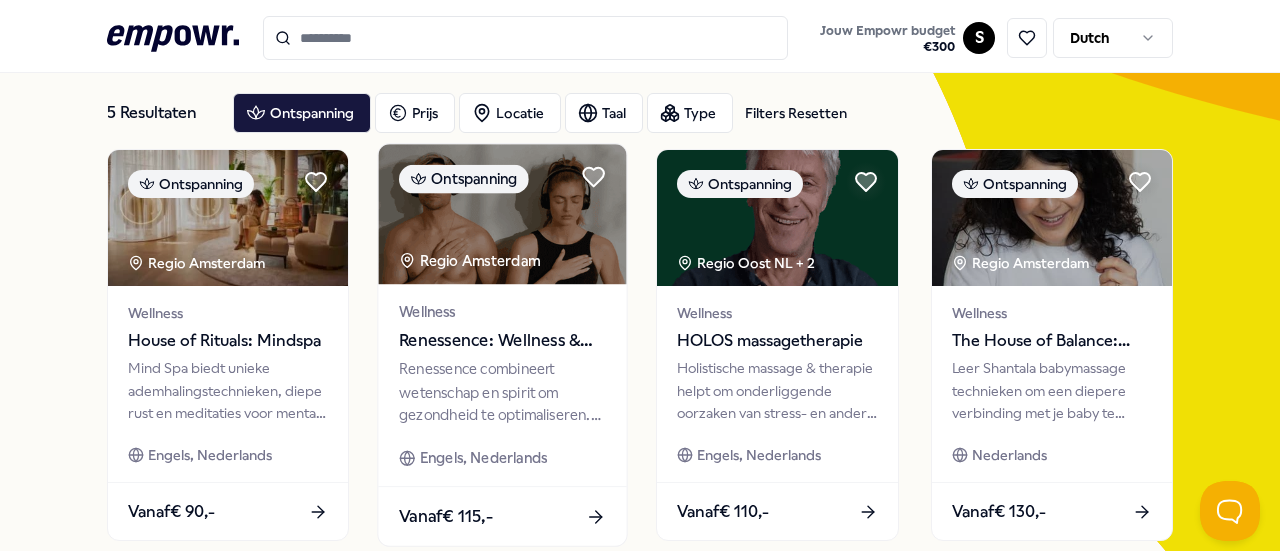 scroll, scrollTop: 200, scrollLeft: 0, axis: vertical 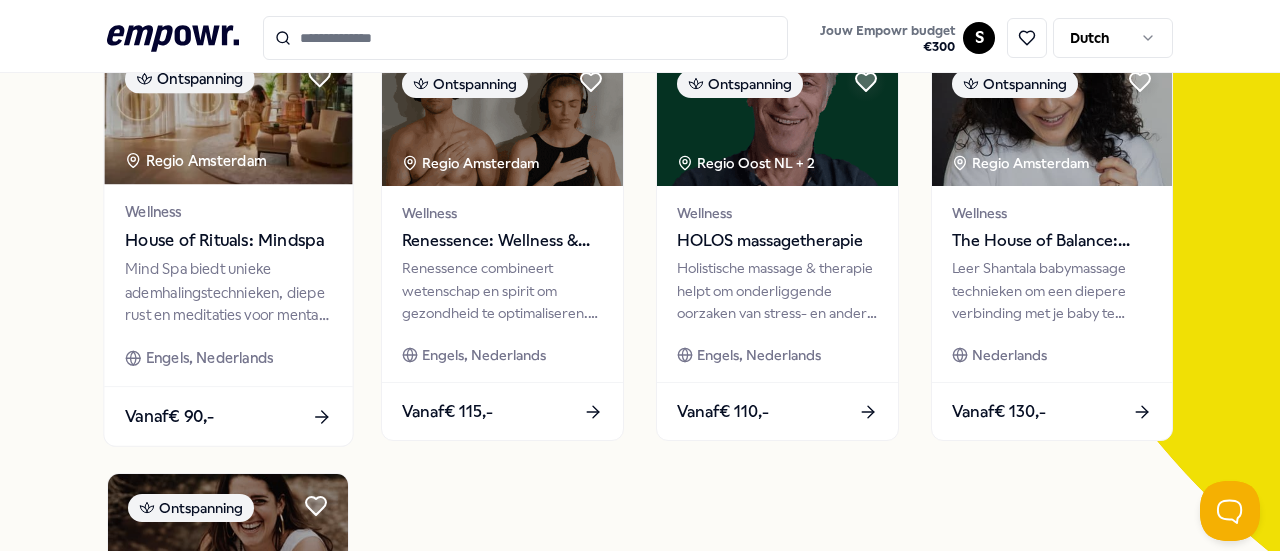 click on "House of Rituals: Mindspa" at bounding box center (228, 241) 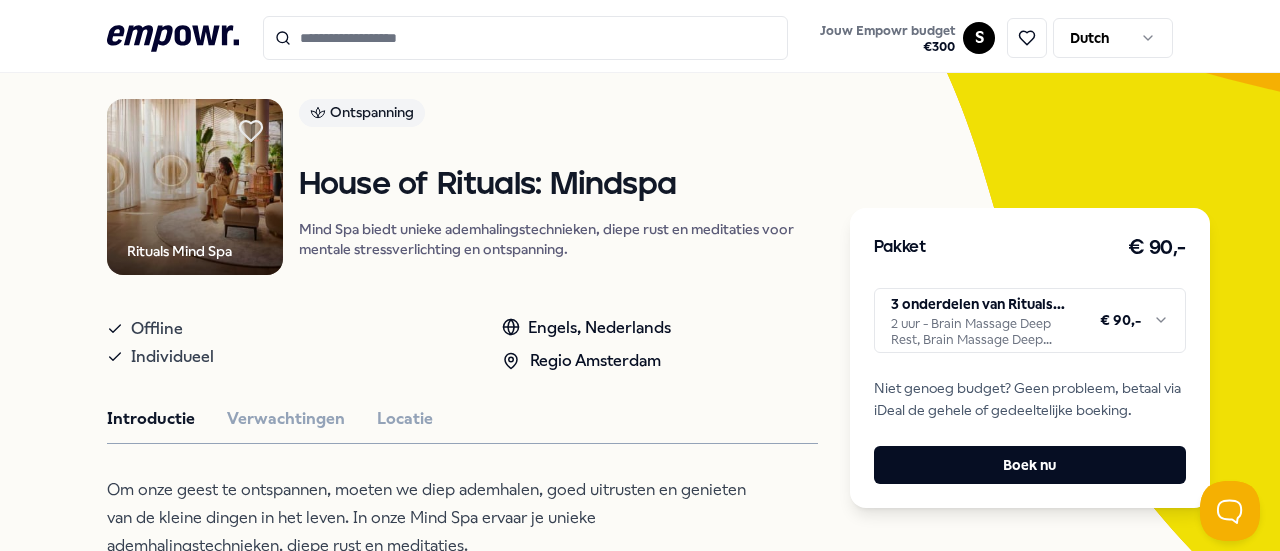 click 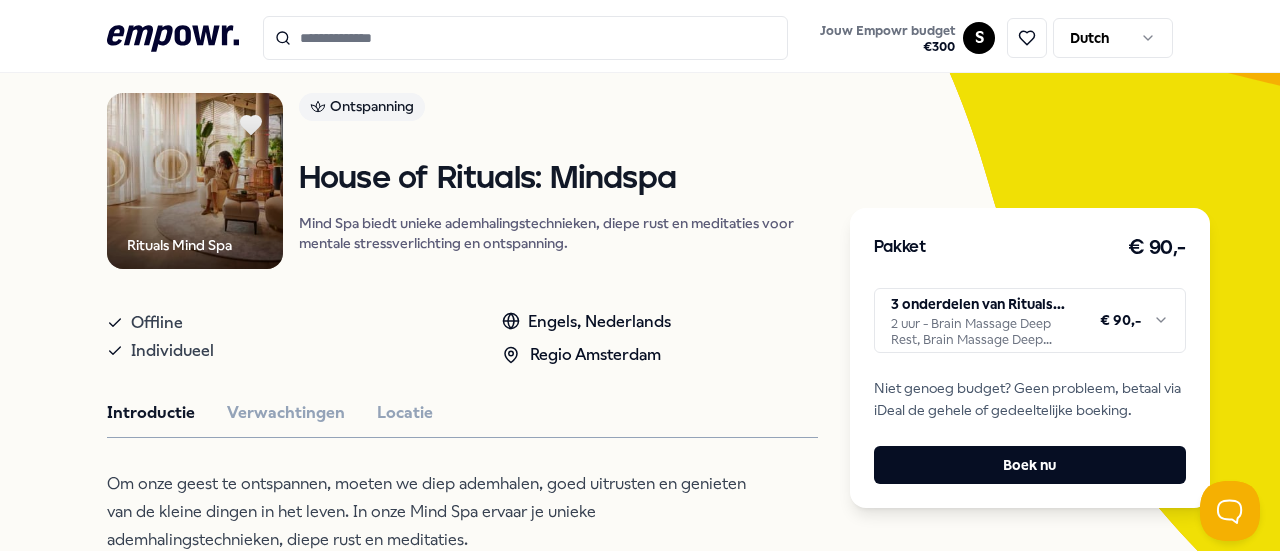 scroll, scrollTop: 6, scrollLeft: 0, axis: vertical 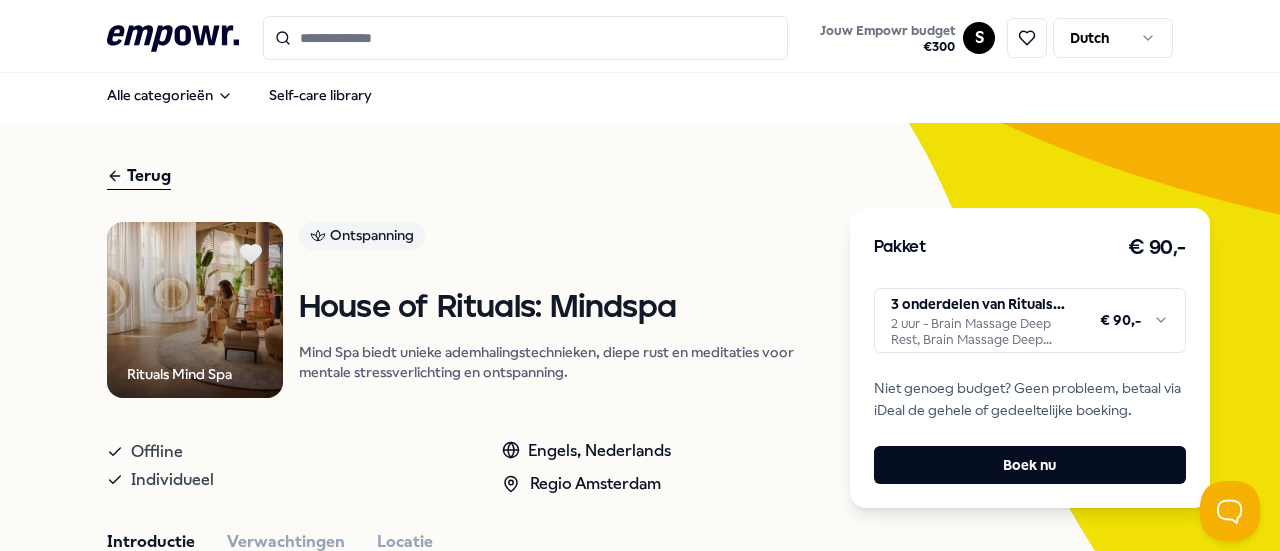 click on "Jouw Empowr budget € 300 S Dutch Alle categorieën Self-care library Terug Rituals Mind Spa Ontspanning House of Rituals: Mindspa Mind Spa biedt unieke ademhalingstechnieken, diepe rust en meditaties voor mentale stressverlichting en ontspanning. Offline Individueel Engels, Nederlands Regio [CITY] Introductie Verwachtingen Locatie Om onze geest te ontspannen, moeten we diep ademhalen, goed uitrusten en genieten van de kleine dingen in het leven. In onze Mind Spa ervaar je unieke ademhalingstechnieken, diepe rust en meditaties. Bij House of Rituals hebben wij door middel van wetenschappelijk onderbouwde technieken voor mentale stressverlichting en ontspanning hele unieke sessies ontwikkelt. Duik in de wereld van 's werelds eerste Mind Spa en ontdek wat het jou kan bieden. Aanbevolen Ontspanning Regio [CITY]     Wellness House of Rituals: Mindspa Mind Spa biedt unieke ademhalingstechnieken, diepe rust en meditaties voor
mentale stressverlichting en ontspanning." at bounding box center [640, 275] 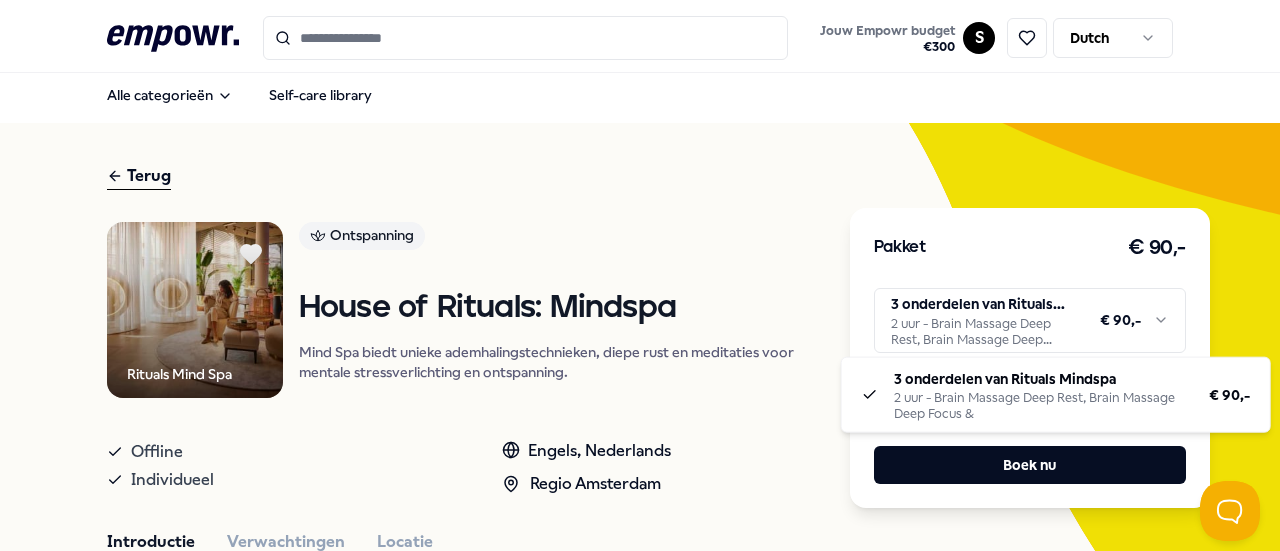 click on "Jouw Empowr budget € 300 S Dutch Alle categorieën Self-care library Terug Rituals Mind Spa Ontspanning House of Rituals: Mindspa Mind Spa biedt unieke ademhalingstechnieken, diepe rust en meditaties voor mentale stressverlichting en ontspanning. Offline Individueel Engels, Nederlands Regio [CITY] Introductie Verwachtingen Locatie Om onze geest te ontspannen, moeten we diep ademhalen, goed uitrusten en genieten van de kleine dingen in het leven. In onze Mind Spa ervaar je unieke ademhalingstechnieken, diepe rust en meditaties. Bij House of Rituals hebben wij door middel van wetenschappelijk onderbouwde technieken voor mentale stressverlichting en ontspanning hele unieke sessies ontwikkelt. Duik in de wereld van 's werelds eerste Mind Spa en ontdek wat het jou kan bieden. Aanbevolen Ontspanning Regio [CITY]     Wellness House of Rituals: Mindspa Mind Spa biedt unieke ademhalingstechnieken, diepe rust en meditaties voor
mentale stressverlichting en ontspanning." at bounding box center (640, 275) 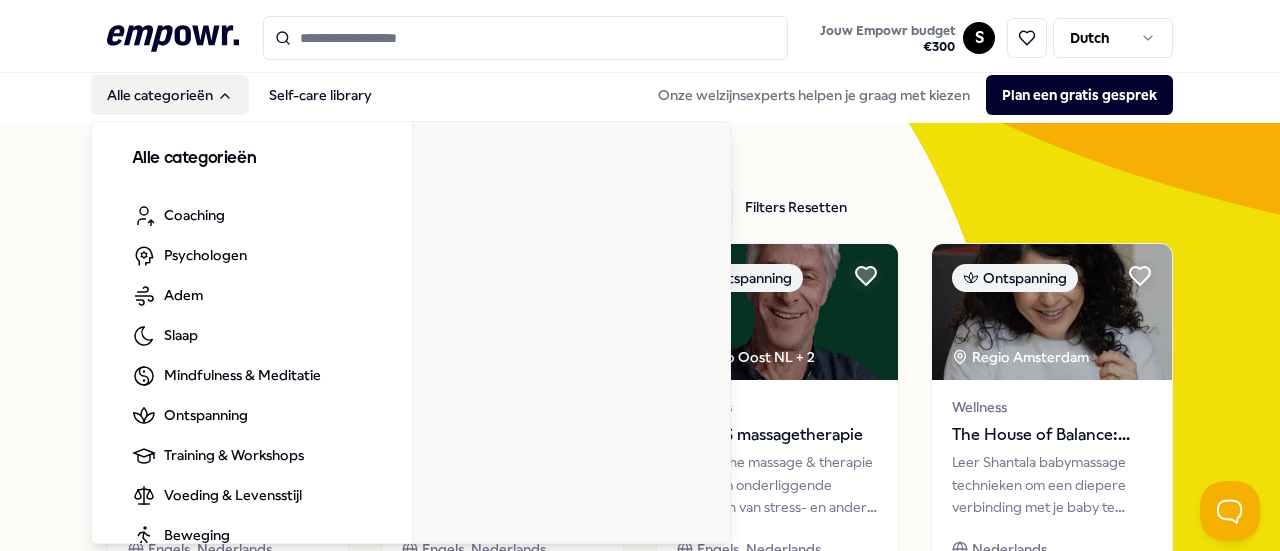 click on "Alle categorieën" at bounding box center (170, 95) 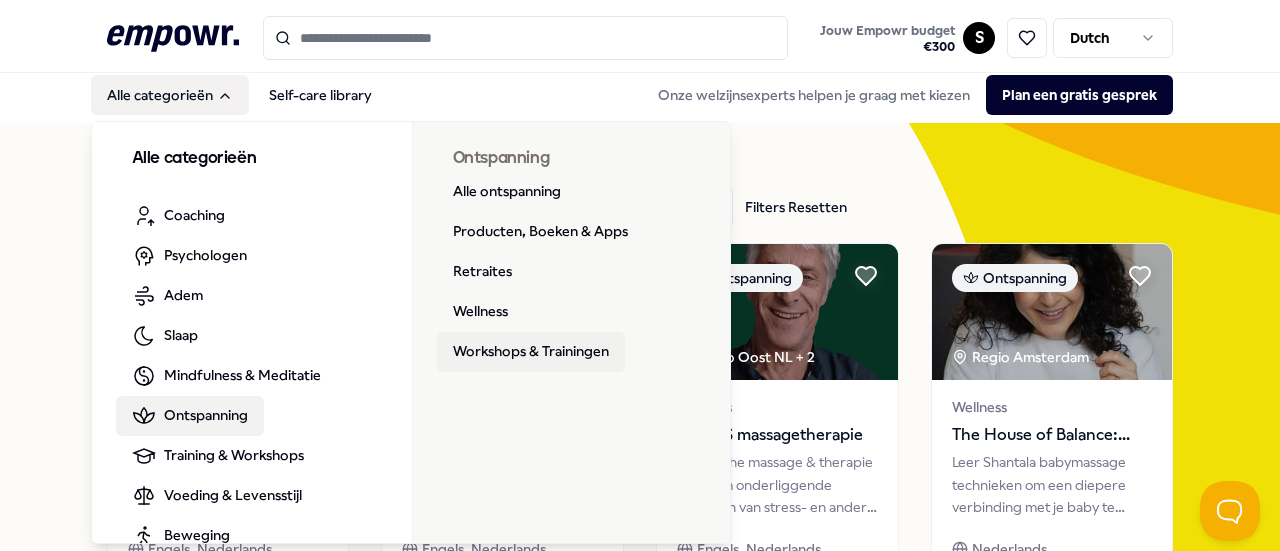 click on "Workshops & Trainingen" at bounding box center (531, 352) 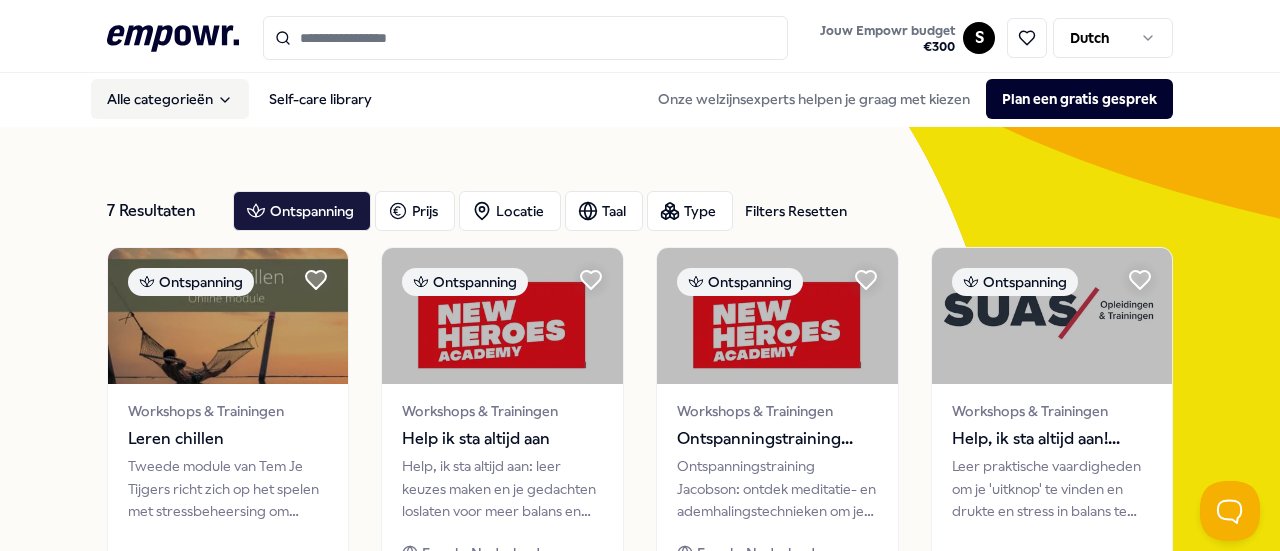 scroll, scrollTop: 0, scrollLeft: 0, axis: both 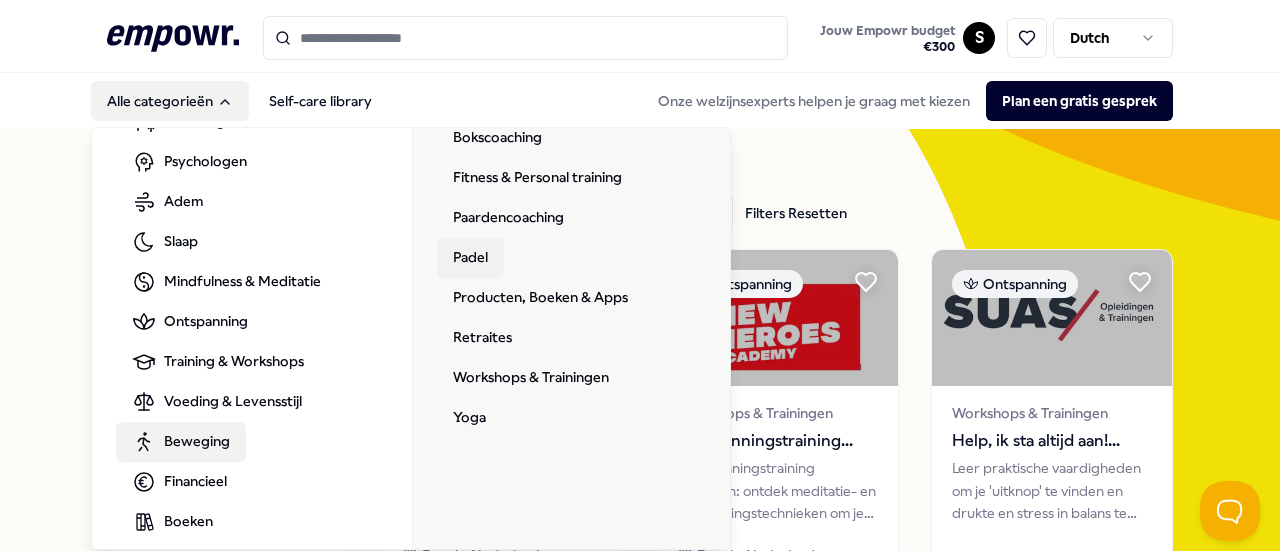 click on "Padel" at bounding box center [470, 258] 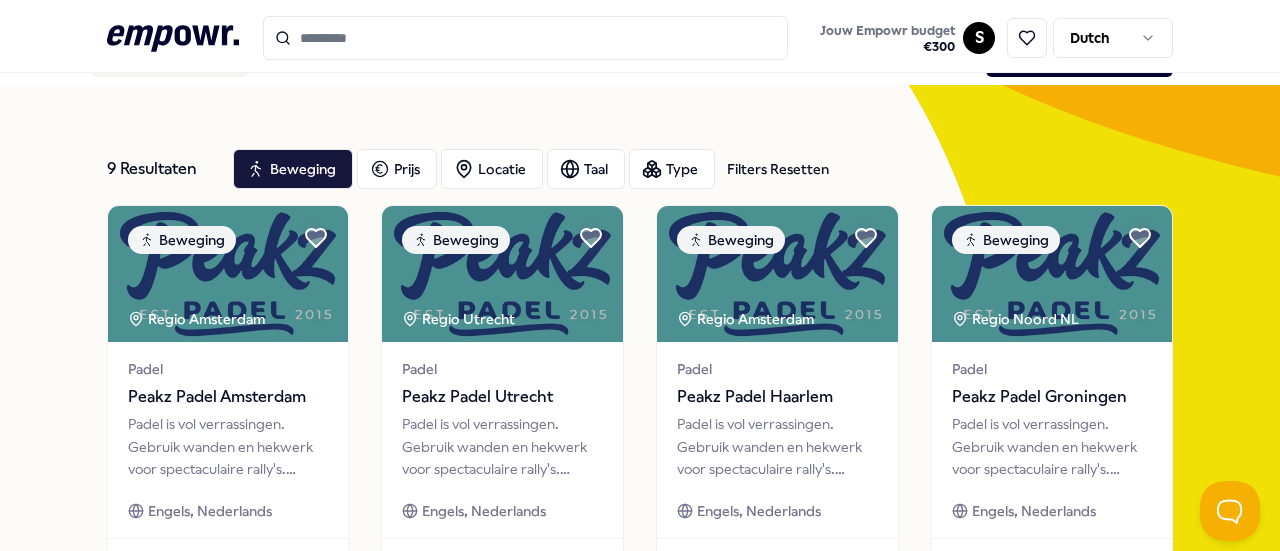 scroll, scrollTop: 0, scrollLeft: 0, axis: both 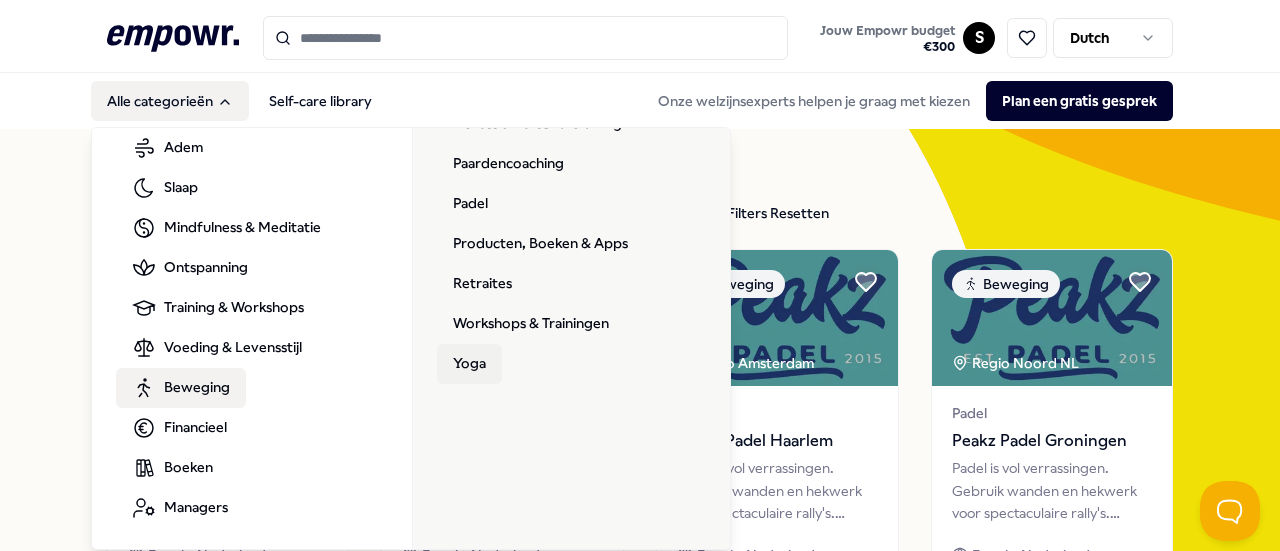 click on "Yoga" at bounding box center [469, 364] 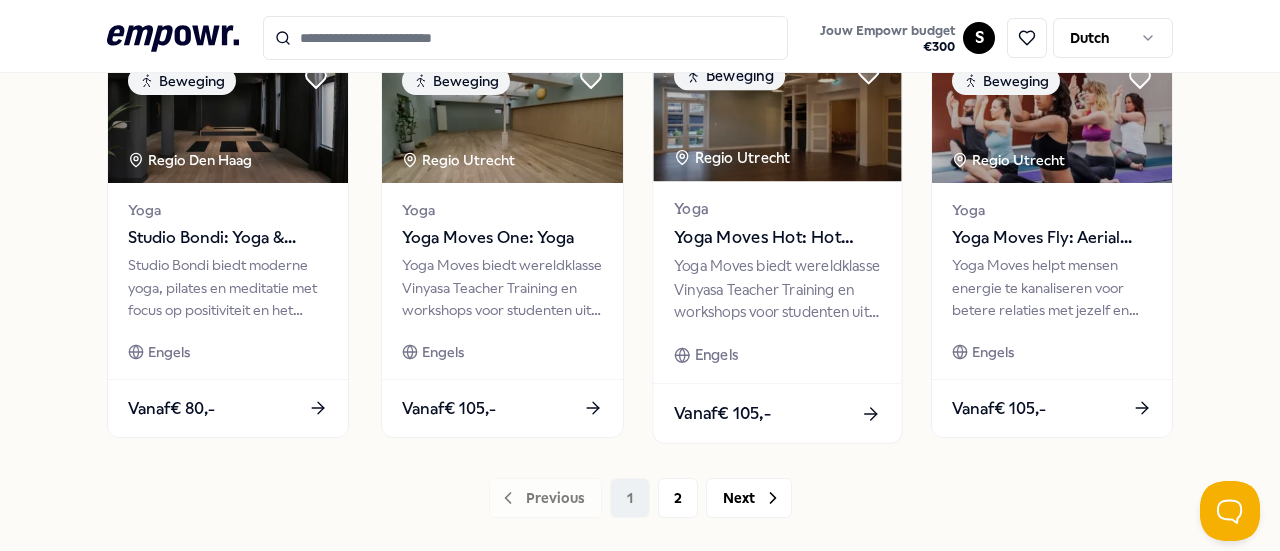 scroll, scrollTop: 960, scrollLeft: 0, axis: vertical 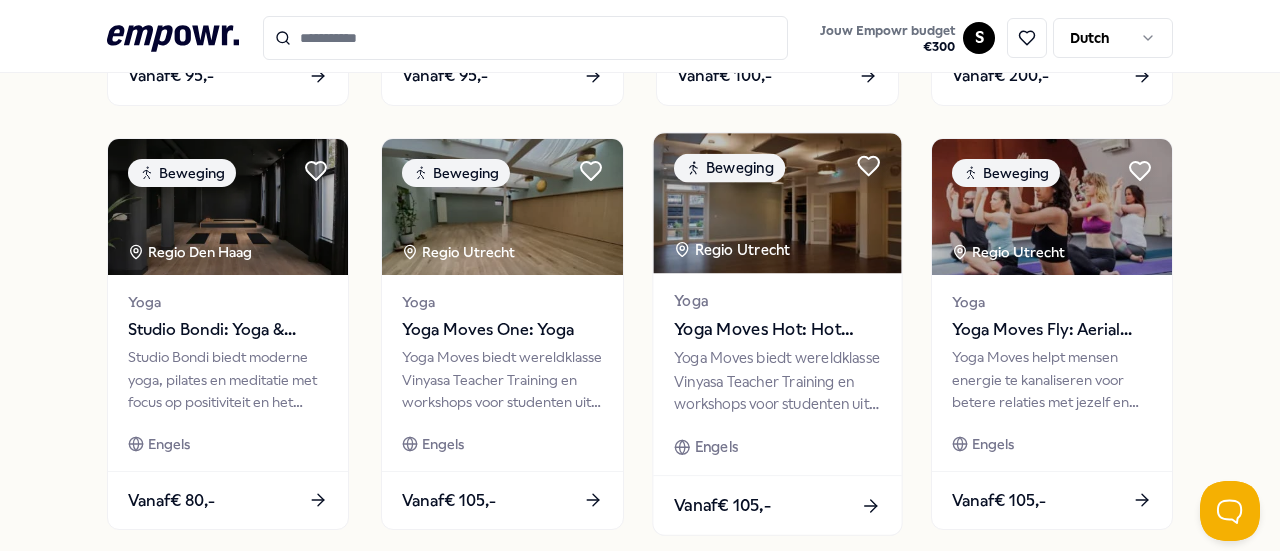 click on "Yoga Moves biedt wereldklasse Vinyasa Teacher Training en workshops voor
studenten uit heel Europa." at bounding box center [777, 381] 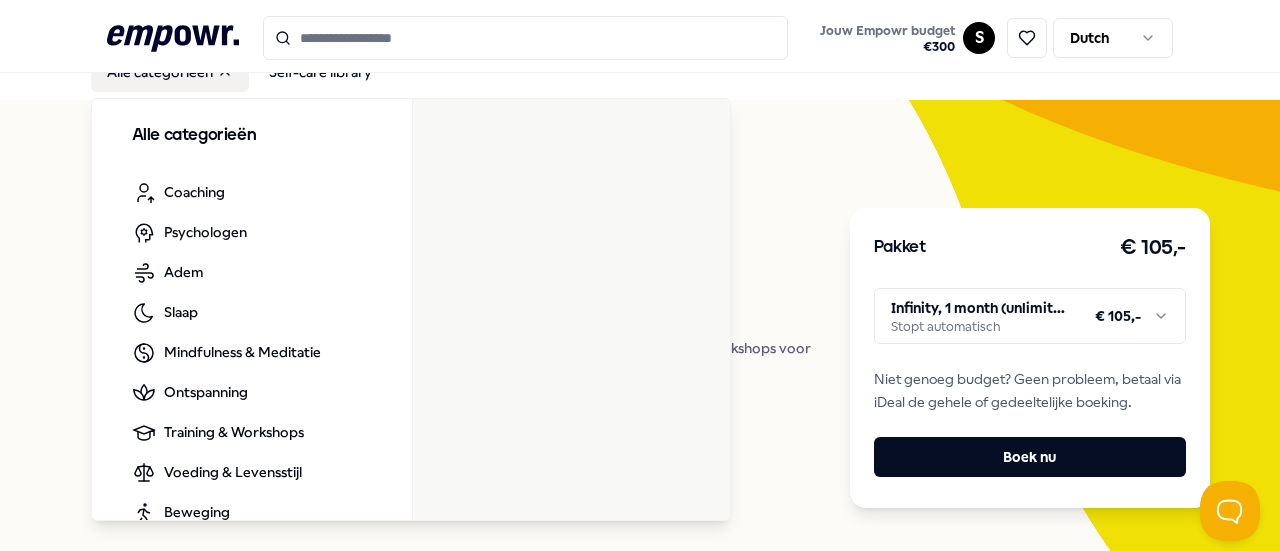 scroll, scrollTop: 0, scrollLeft: 0, axis: both 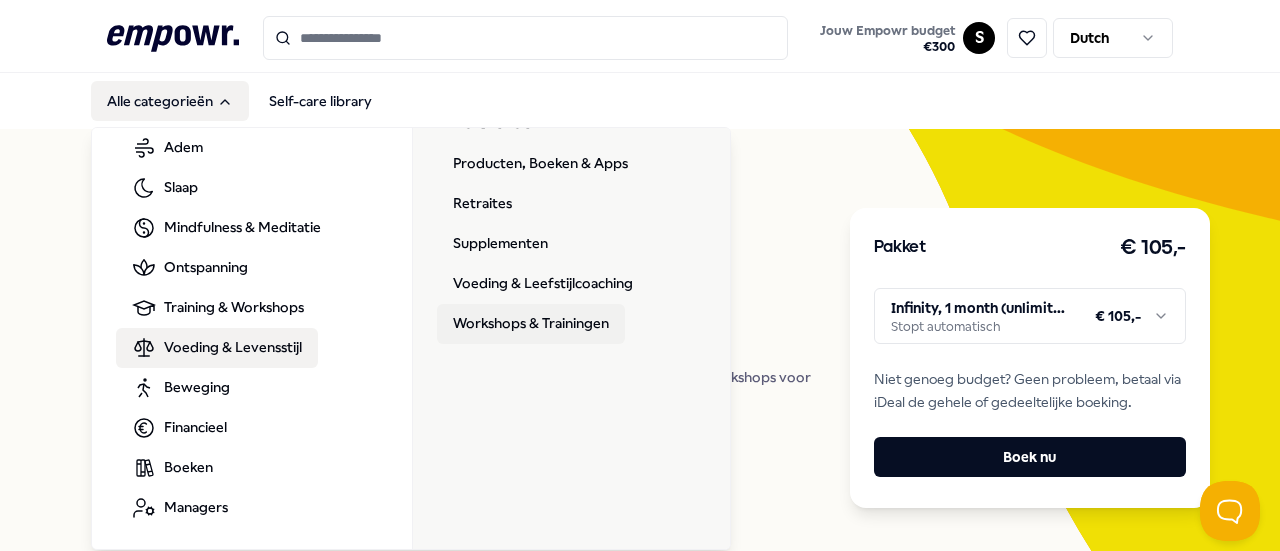 click on "Workshops & Trainingen" at bounding box center [531, 324] 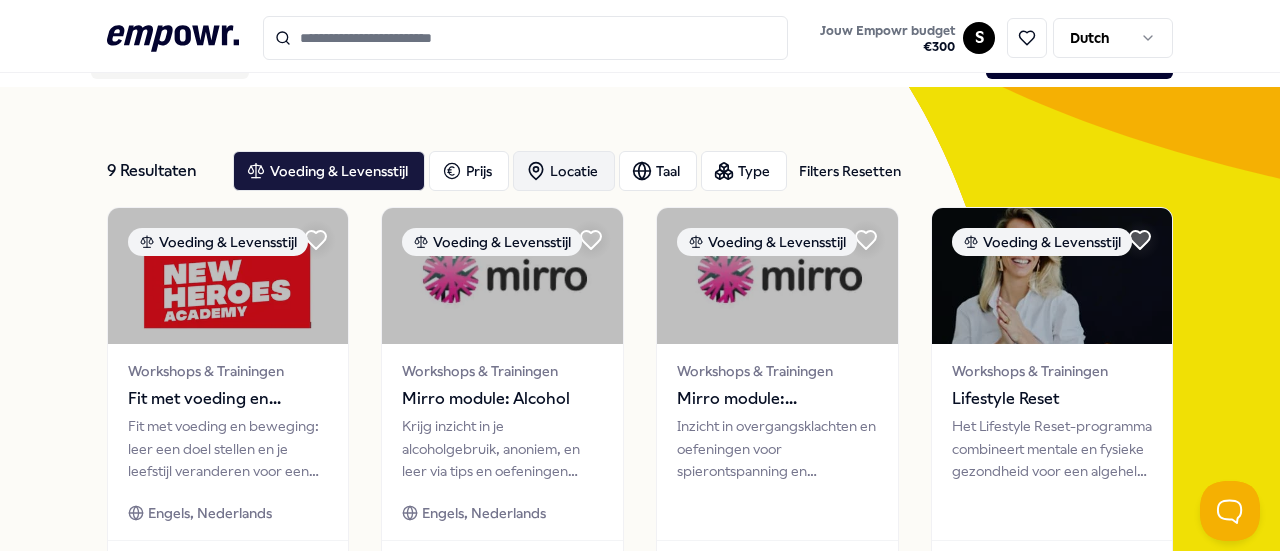 scroll, scrollTop: 0, scrollLeft: 0, axis: both 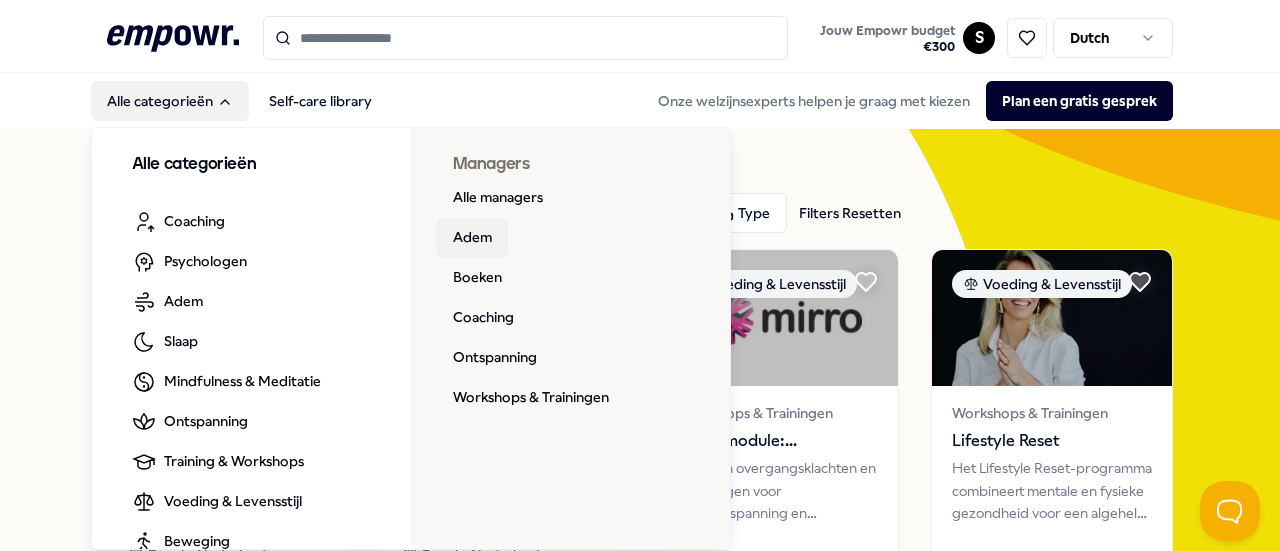 click on "Adem" at bounding box center (472, 238) 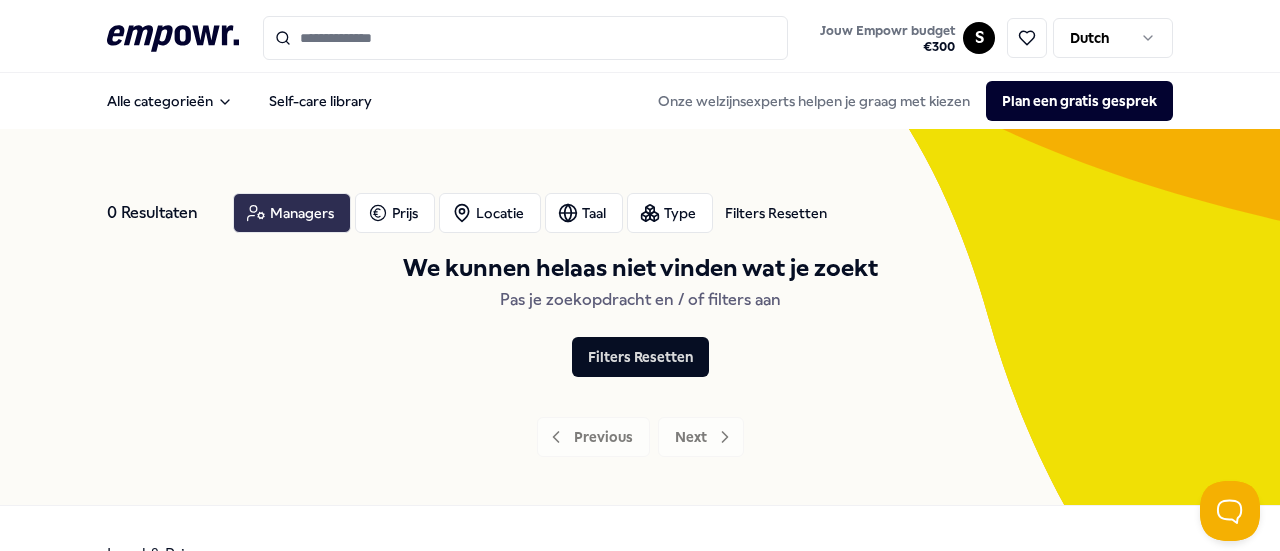 click on "Managers" at bounding box center (292, 213) 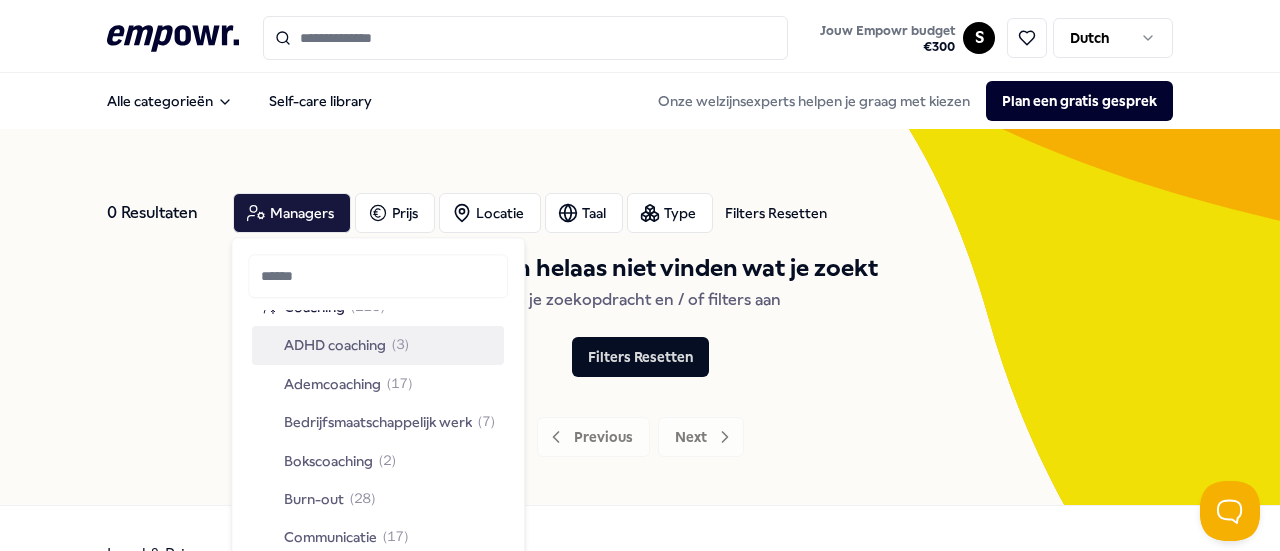 scroll, scrollTop: 0, scrollLeft: 0, axis: both 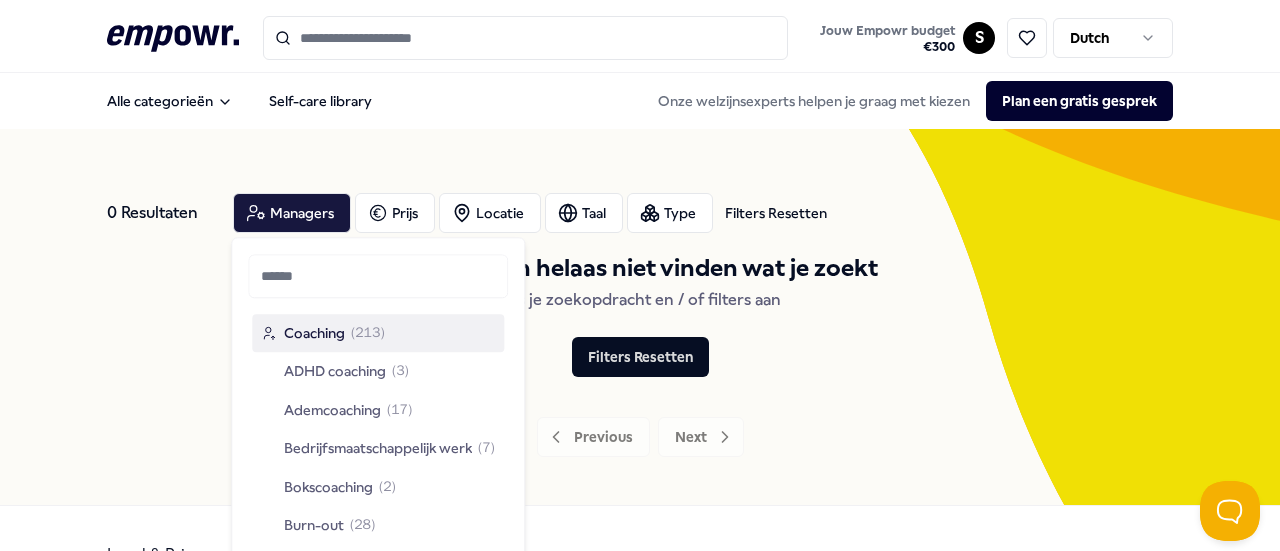 click on "0 Resultaten Filters Resetten" at bounding box center (162, 213) 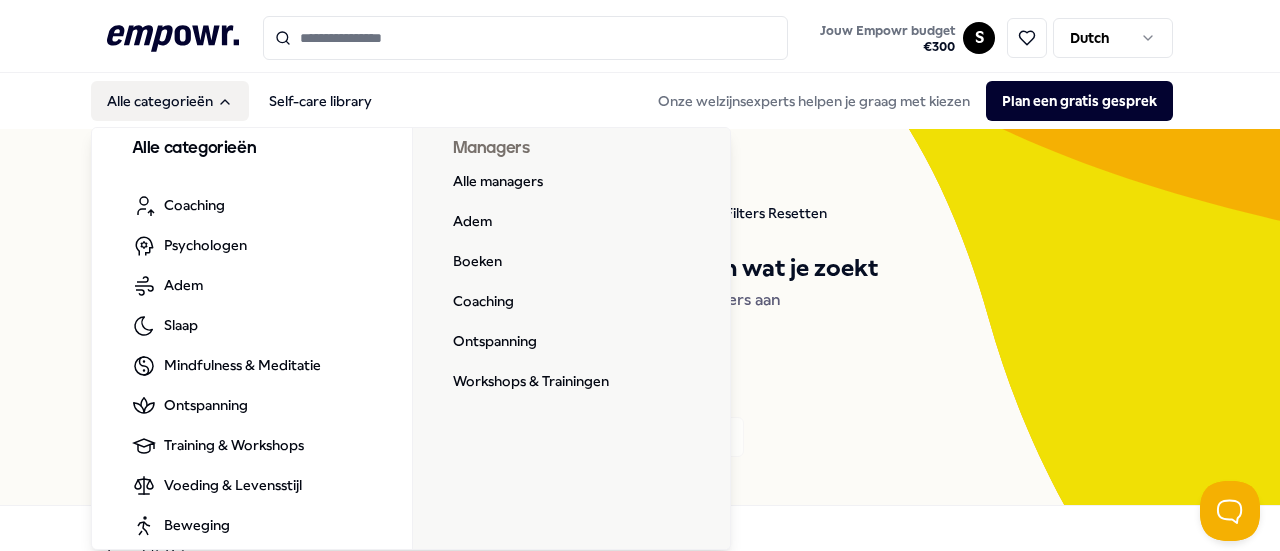 scroll, scrollTop: 0, scrollLeft: 0, axis: both 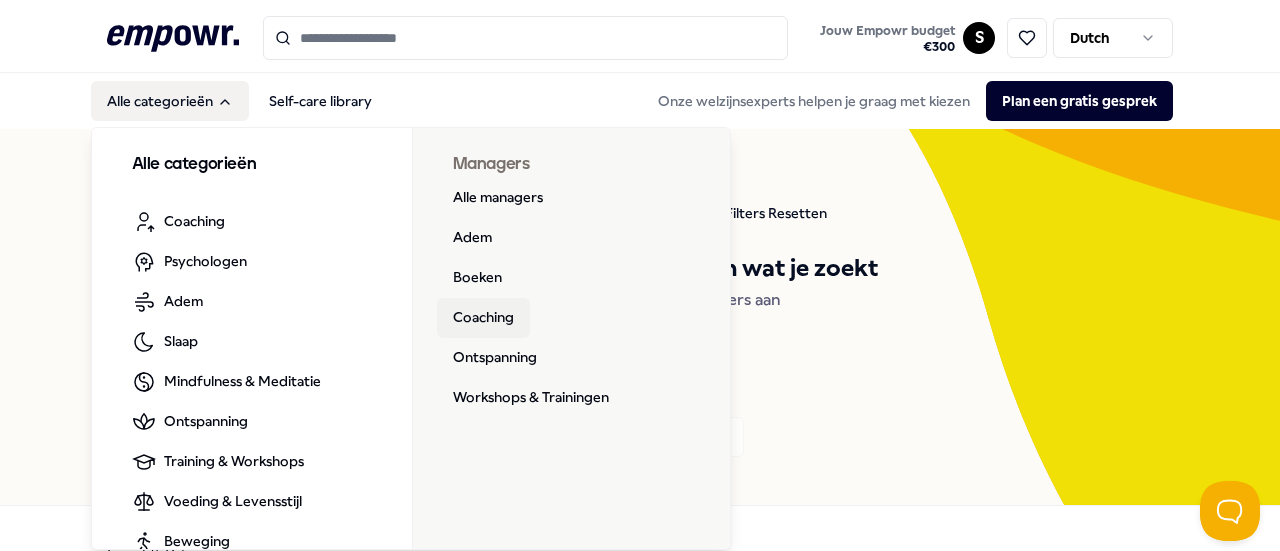 click on "Coaching" at bounding box center (483, 318) 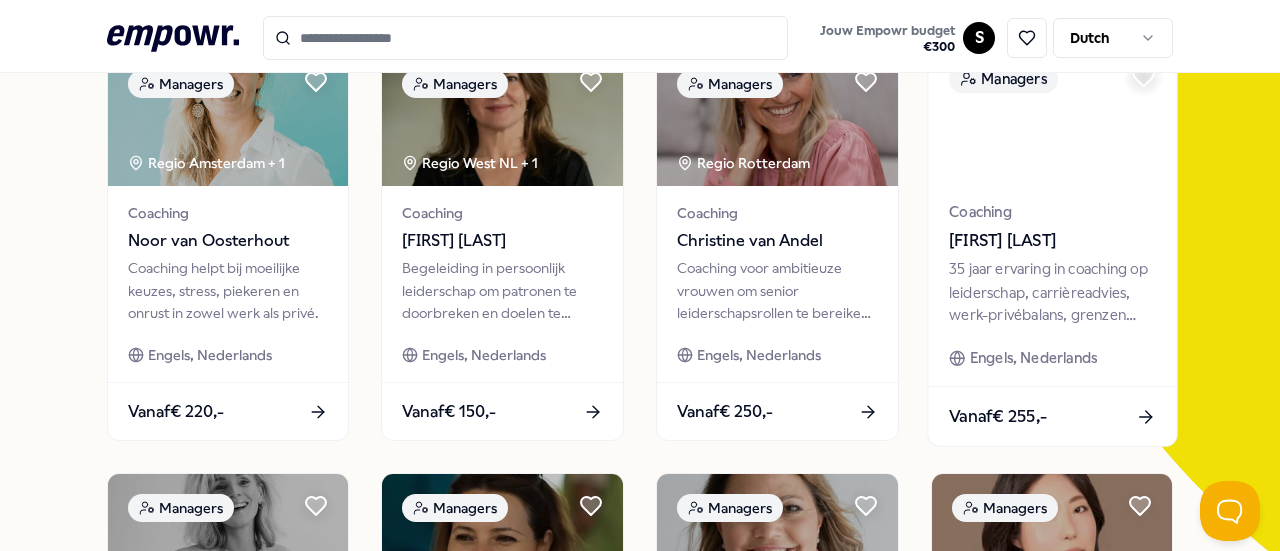scroll, scrollTop: 100, scrollLeft: 0, axis: vertical 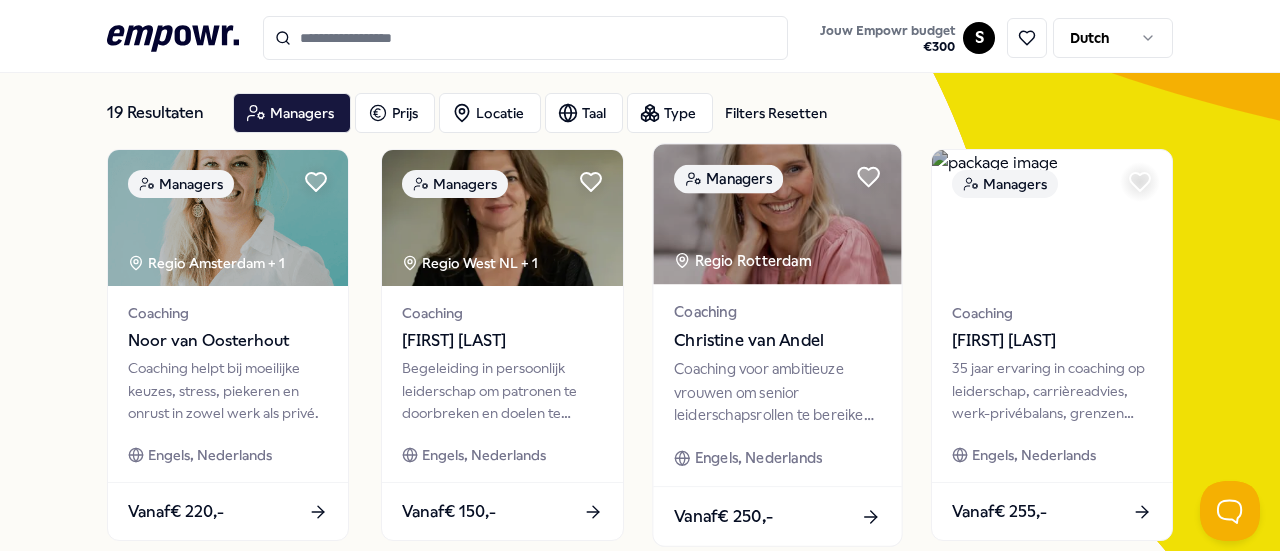 click on "Coaching voor ambitieuze vrouwen om senior leiderschapsrollen te bereiken zonder
verlies van vrouwelijkheid." at bounding box center (777, 392) 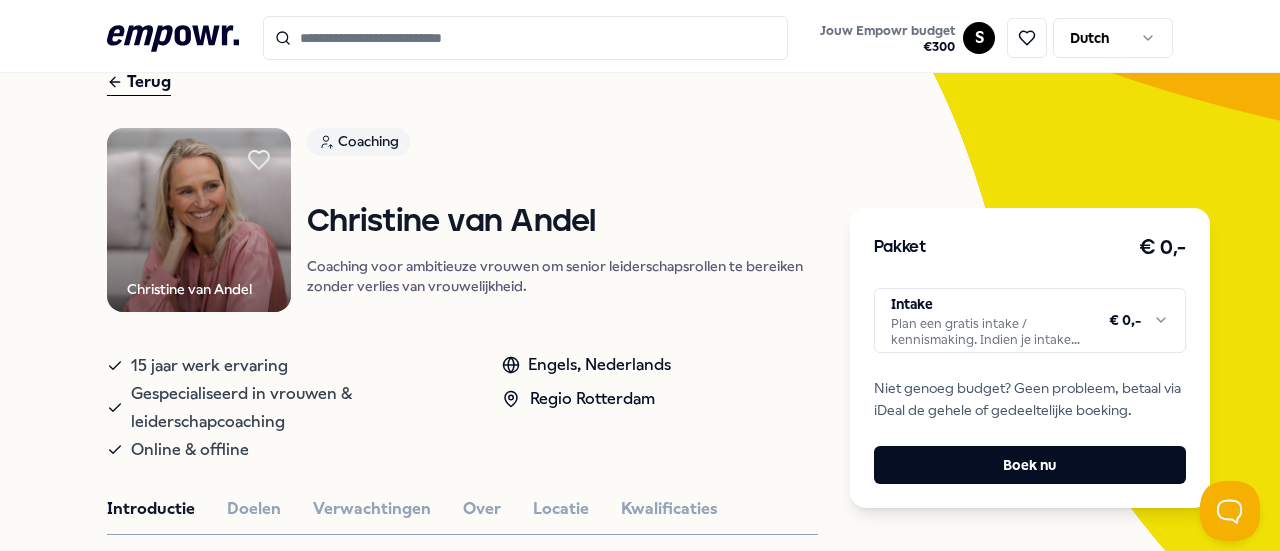 click on "Jouw Empowr budget € 300 S Dutch Alle categorieën Self-care library Terug [FIRST] [LAST] Coaching [FIRST] [LAST] Coaching voor ambitieuze vrouwen om senior leiderschapsrollen te bereiken zonder verlies van vrouwelijkheid. 15 jaar werk ervaring Gespecialiseerd in vrouwen & leiderschapcoaching Online & offline Engels, Nederlands Regio [CITY] Introductie Doelen Verwachtingen Over Locatie Kwalificaties Coaching voor vrouwen met ambitie. Je wilt doorgroeien naar een senior leidinggevende positie, een MT of executive rol maar ook dicht bij jezelf blijven. Of je wilt succesvol kunnen navigeren in een mannencultuur zonder je vrouwelijkheid te verliezen. Je wilt krachtig overkomen & je ook zo voelen. Of je wilt je persoonlijk leiderschap en effectiviteit versterken. Dan ben je hier op de juiste plek. Beoordelingen [FIRST] [LAST] [FIRST] [LAST] Aanbevolen Ontspanning Regio [CITY]   Wellness House of Rituals: Mindspa Engels, Nederlands Vanaf € 90,-   Vanaf" at bounding box center (640, 275) 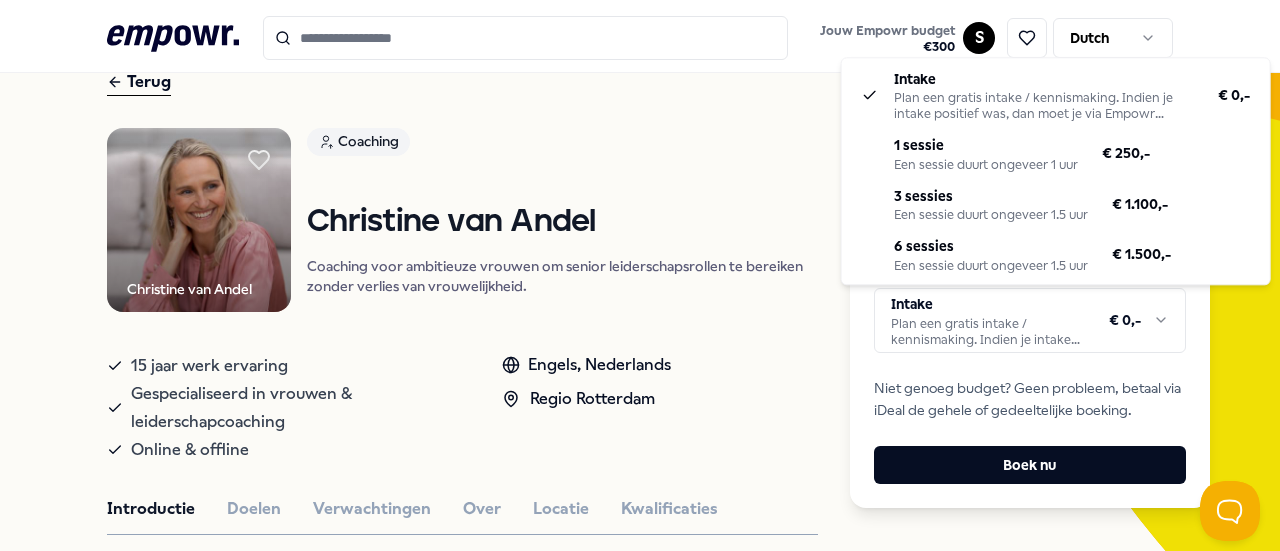 click on "Jouw Empowr budget € 300 S Dutch Alle categorieën Self-care library Terug [FIRST] [LAST] Coaching [FIRST] [LAST] Coaching voor ambitieuze vrouwen om senior leiderschapsrollen te bereiken zonder verlies van vrouwelijkheid. 15 jaar werk ervaring Gespecialiseerd in vrouwen & leiderschapcoaching Online & offline Engels, Nederlands Regio [CITY] Introductie Doelen Verwachtingen Over Locatie Kwalificaties Coaching voor vrouwen met ambitie. Je wilt doorgroeien naar een senior leidinggevende positie, een MT of executive rol maar ook dicht bij jezelf blijven. Of je wilt succesvol kunnen navigeren in een mannencultuur zonder je vrouwelijkheid te verliezen. Je wilt krachtig overkomen & je ook zo voelen. Of je wilt je persoonlijk leiderschap en effectiviteit versterken. Dan ben je hier op de juiste plek. Beoordelingen [FIRST] [LAST] [FIRST] [LAST] Aanbevolen Ontspanning Regio [CITY]   Wellness House of Rituals: Mindspa Engels, Nederlands Vanaf € 90,-   Vanaf" at bounding box center (640, 275) 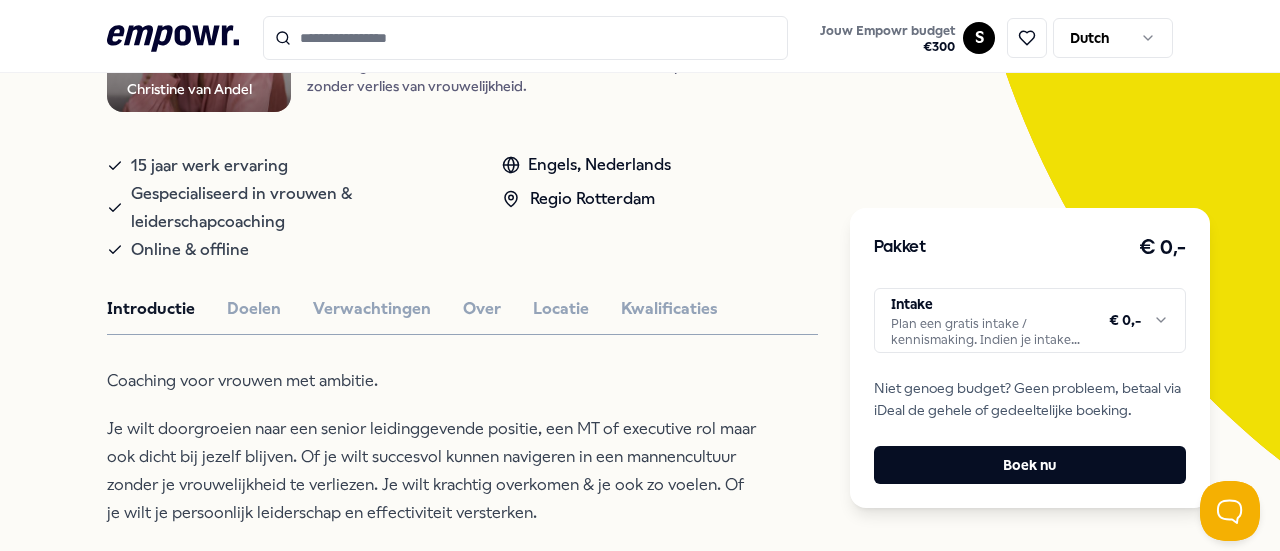 scroll, scrollTop: 0, scrollLeft: 0, axis: both 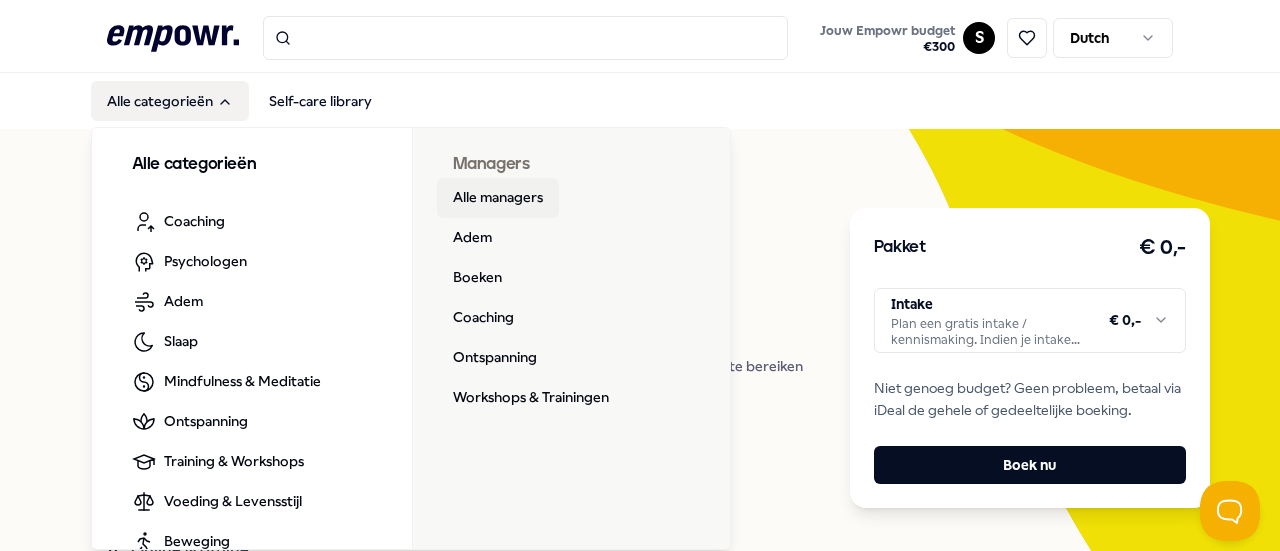 click on "Alle   managers" at bounding box center (498, 198) 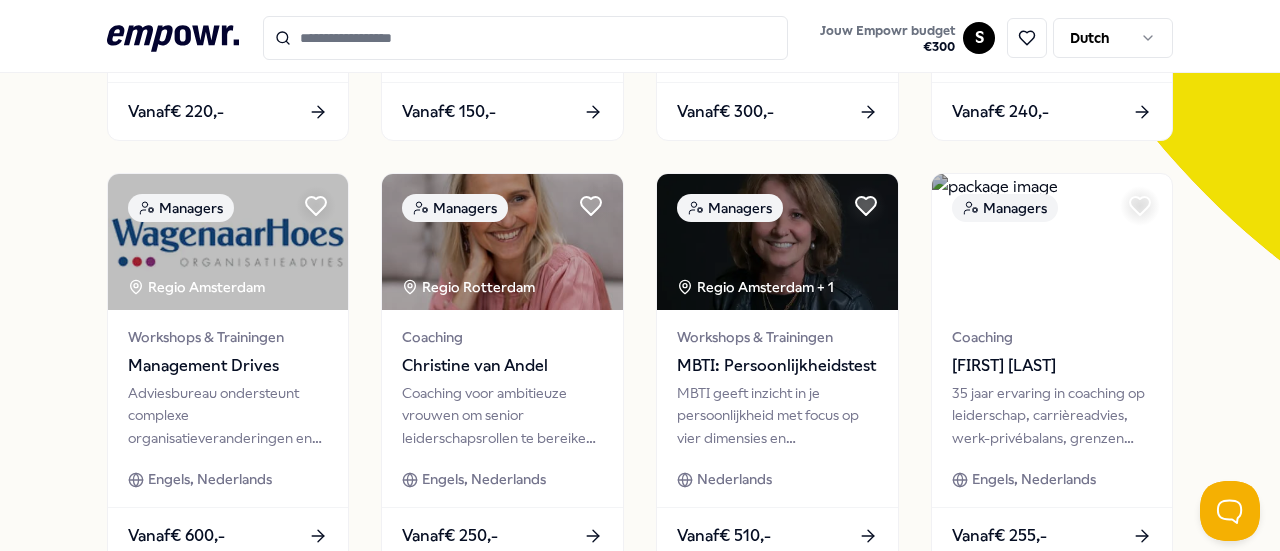 scroll, scrollTop: 0, scrollLeft: 0, axis: both 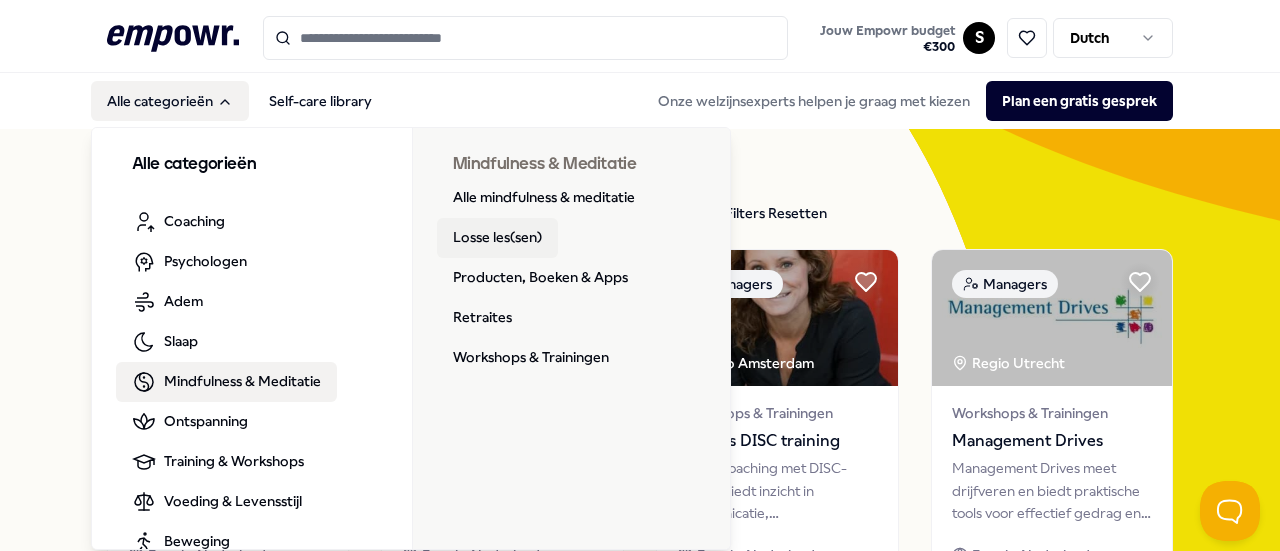 click on "Losse les(sen)" at bounding box center (497, 238) 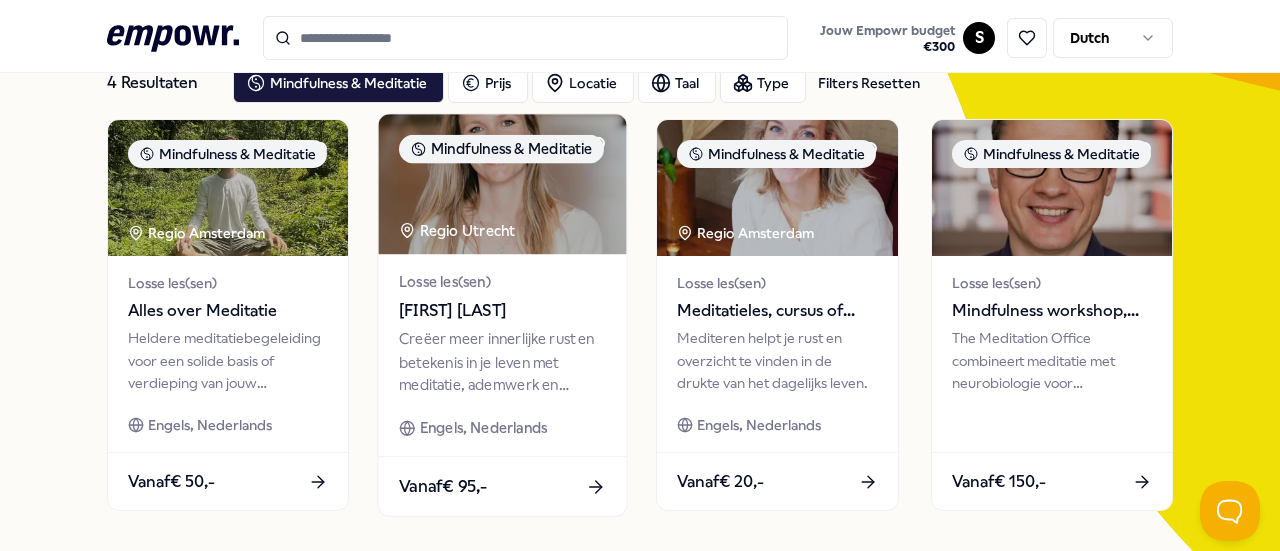scroll, scrollTop: 100, scrollLeft: 0, axis: vertical 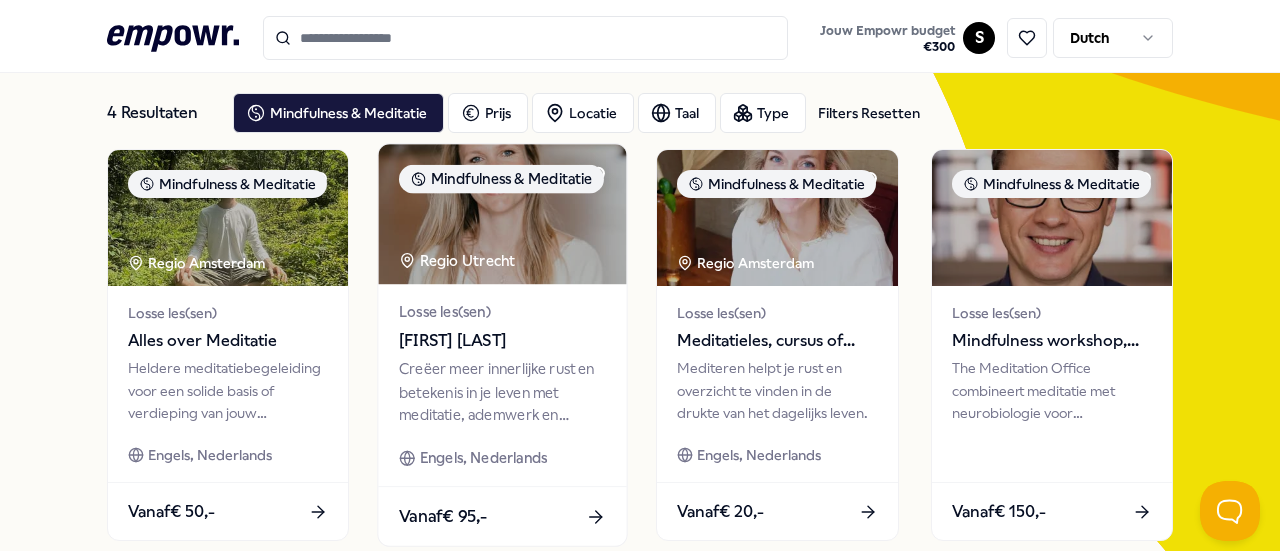 click on "[FIRST] [LAST]" at bounding box center [502, 341] 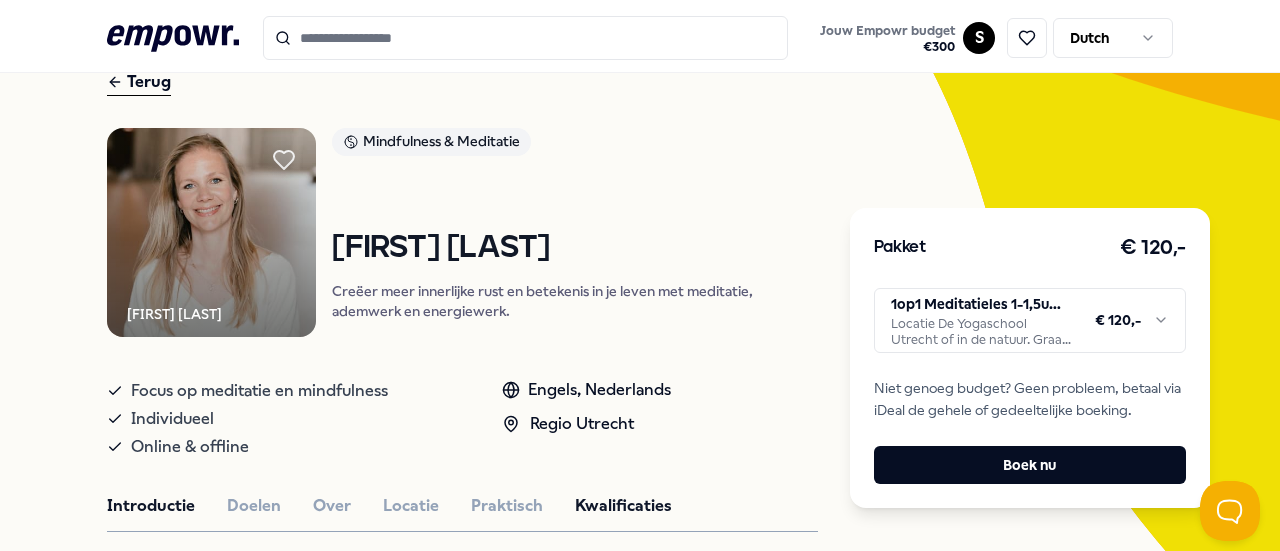 scroll, scrollTop: 0, scrollLeft: 0, axis: both 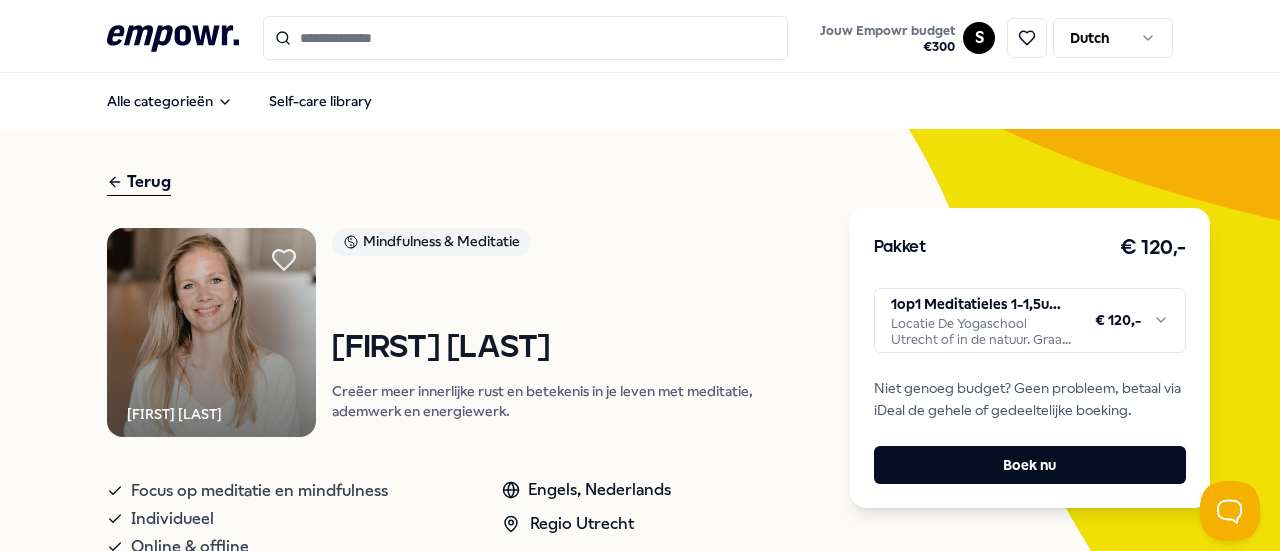 click 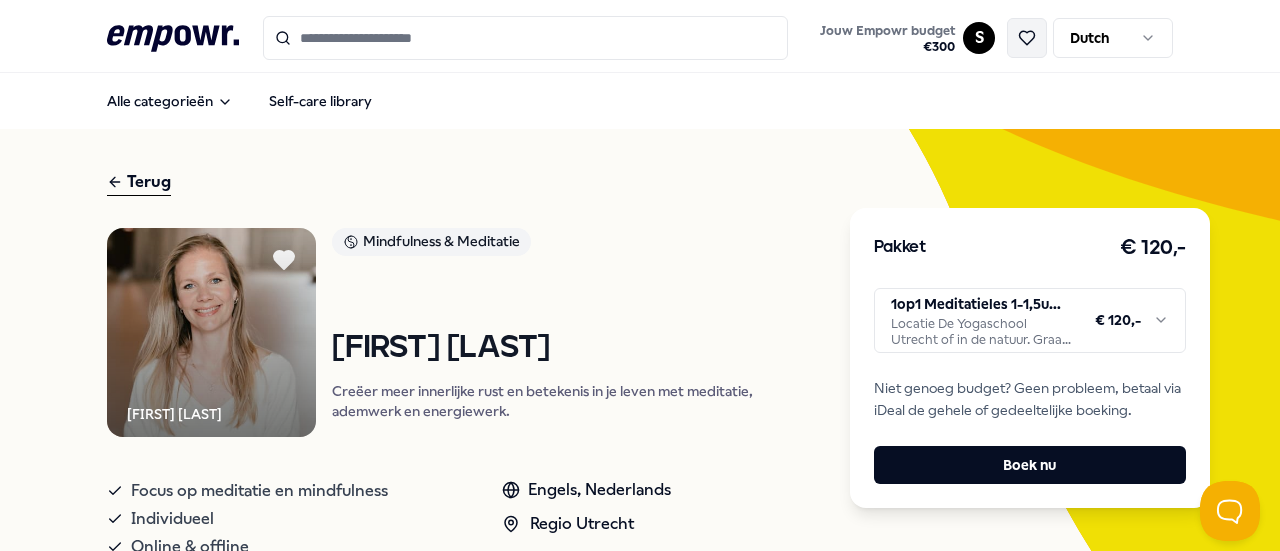 click 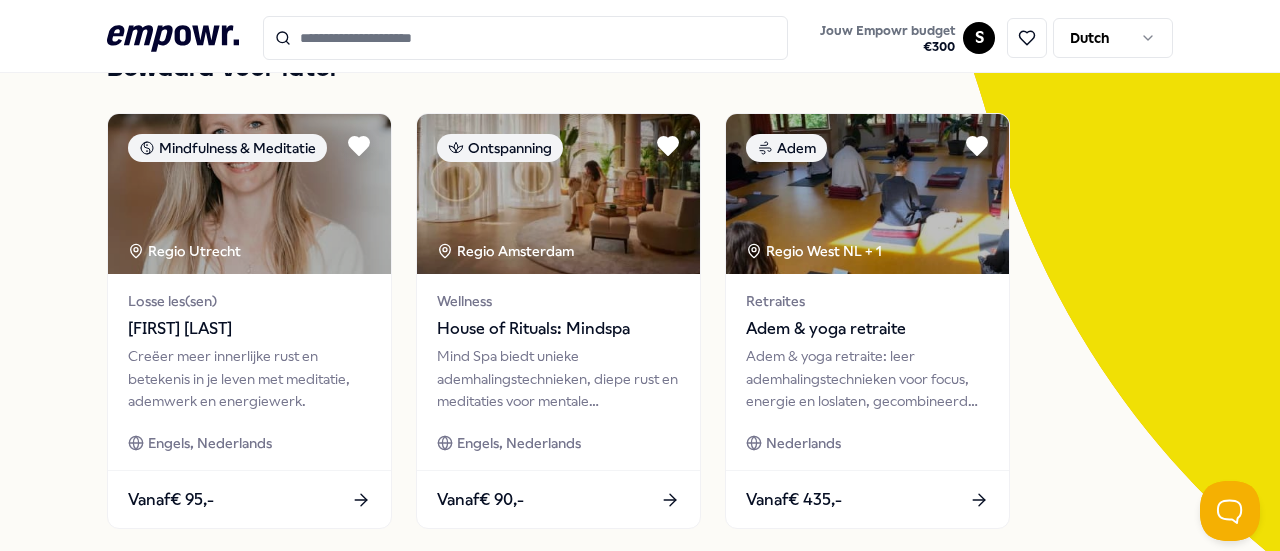 scroll, scrollTop: 200, scrollLeft: 0, axis: vertical 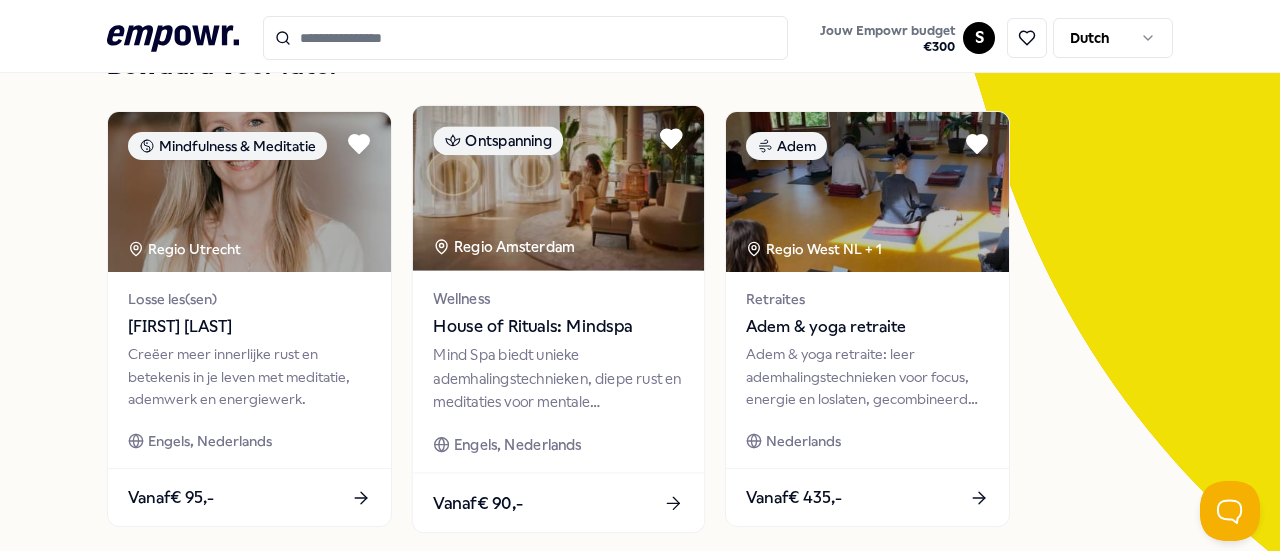 click on "Wellness" at bounding box center (558, 298) 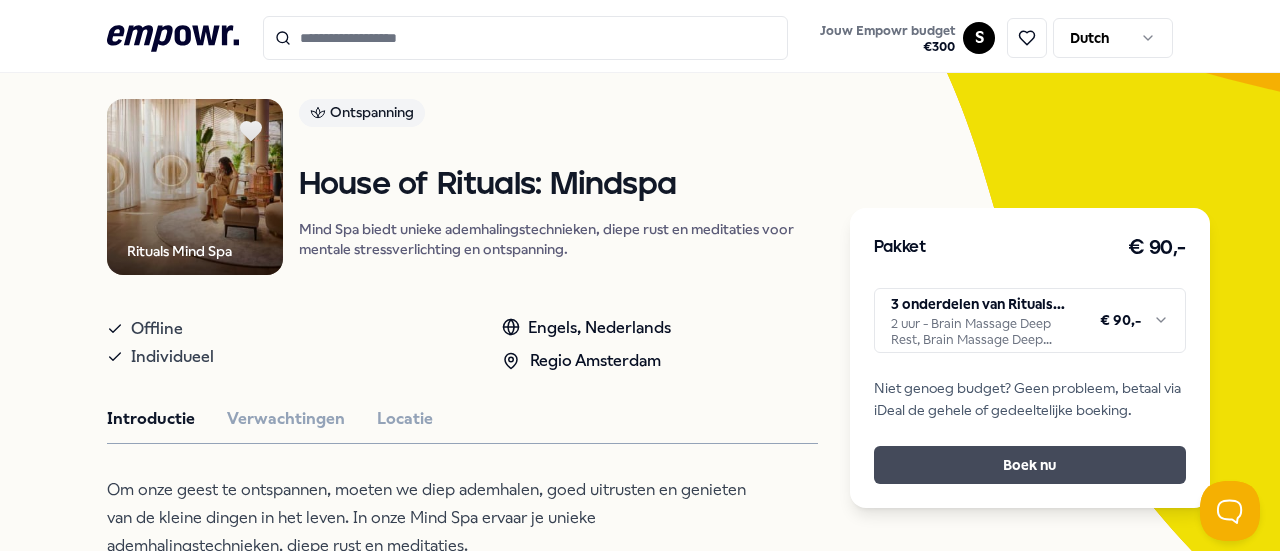 click on "Boek nu" at bounding box center (1030, 465) 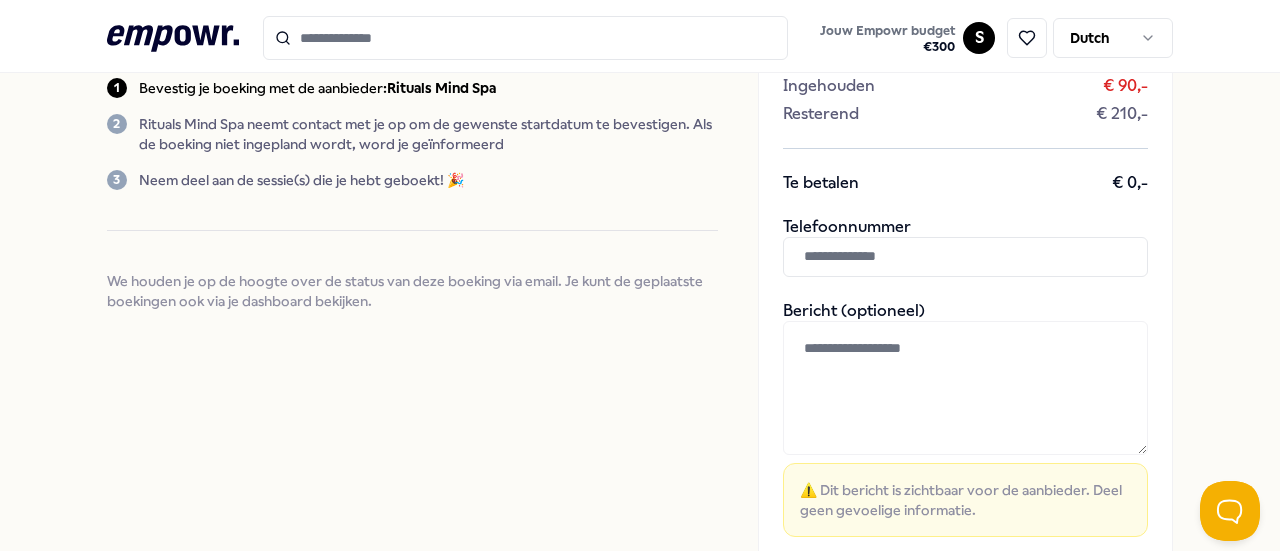 scroll, scrollTop: 300, scrollLeft: 0, axis: vertical 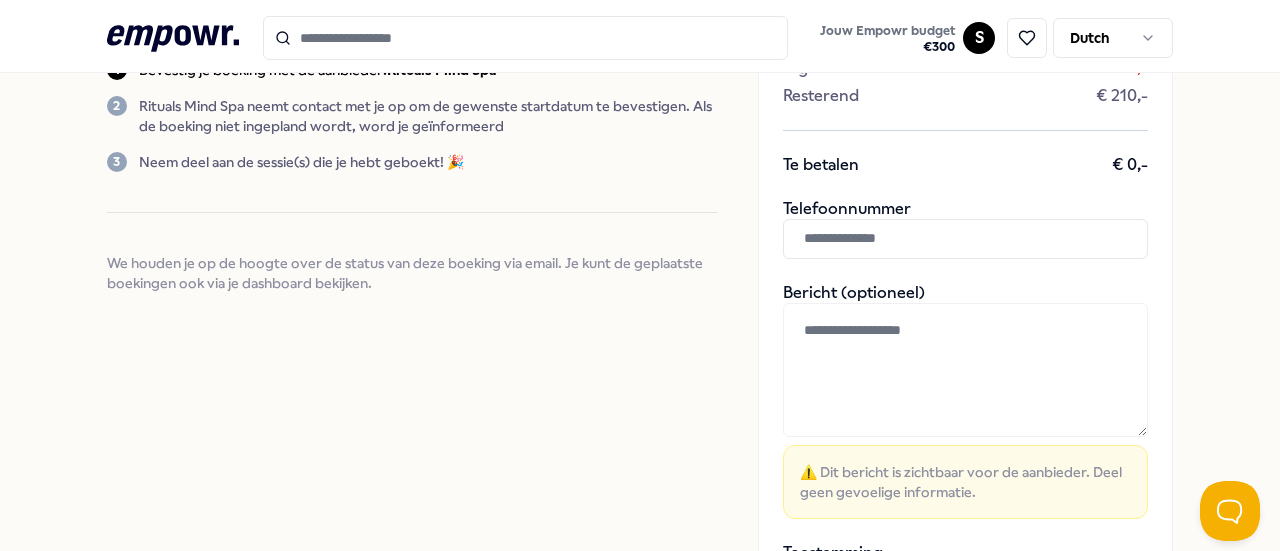click at bounding box center (965, 239) 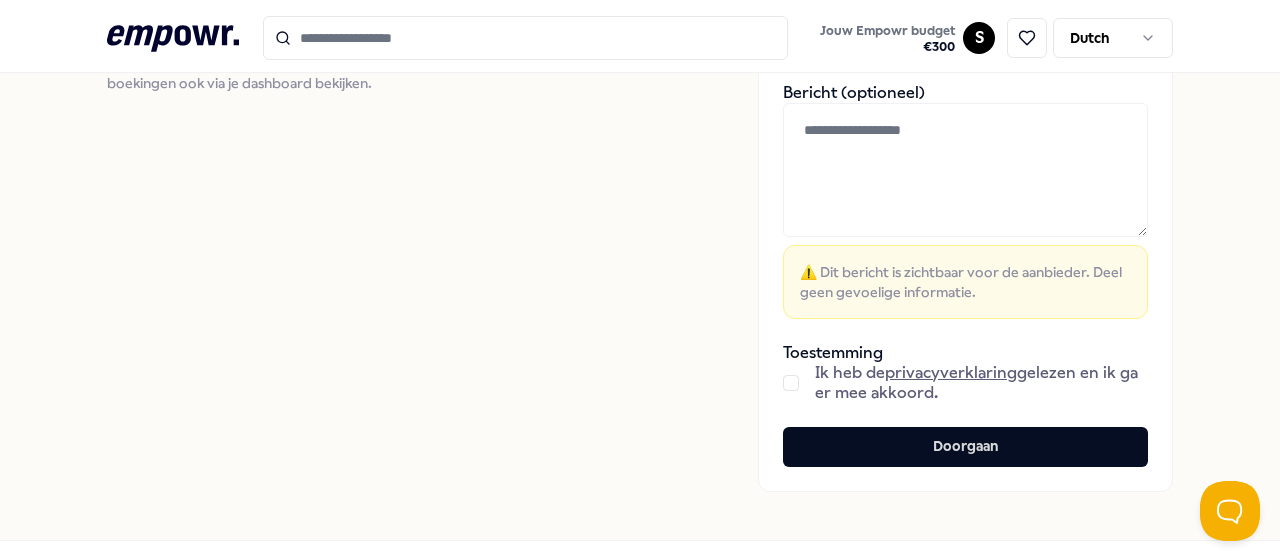 scroll, scrollTop: 584, scrollLeft: 0, axis: vertical 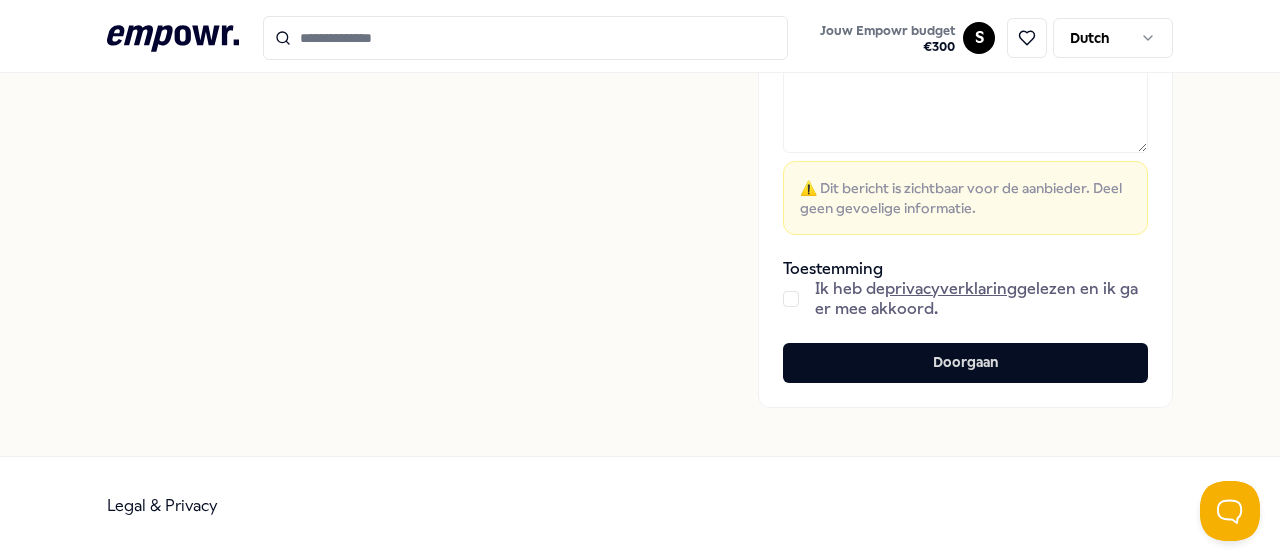 type on "**********" 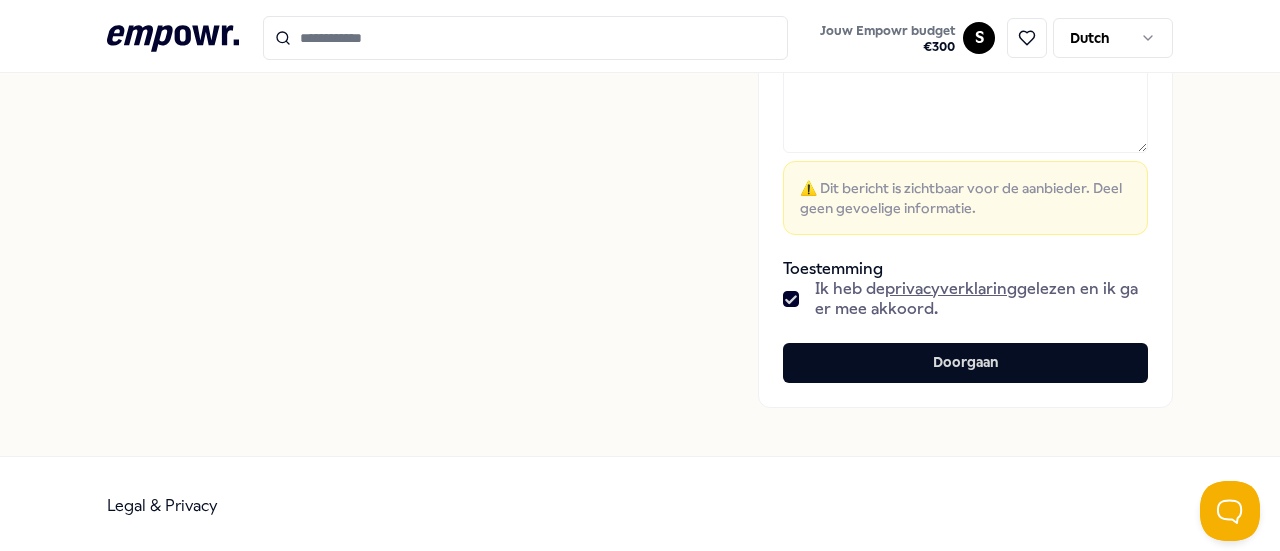 click on "Doorgaan" at bounding box center (965, 363) 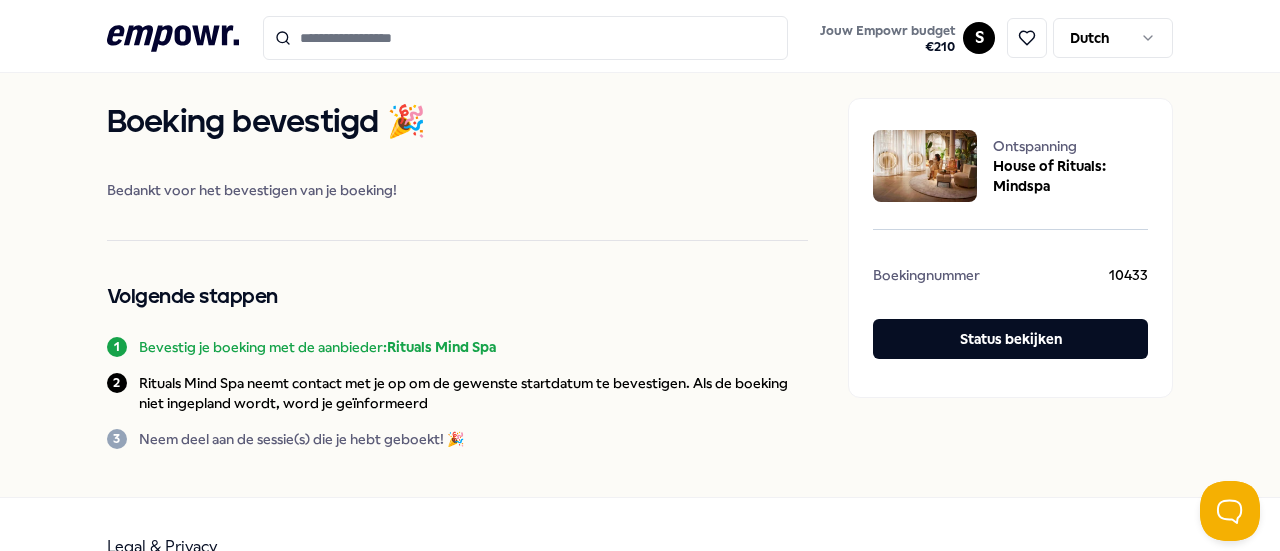 scroll, scrollTop: 0, scrollLeft: 0, axis: both 